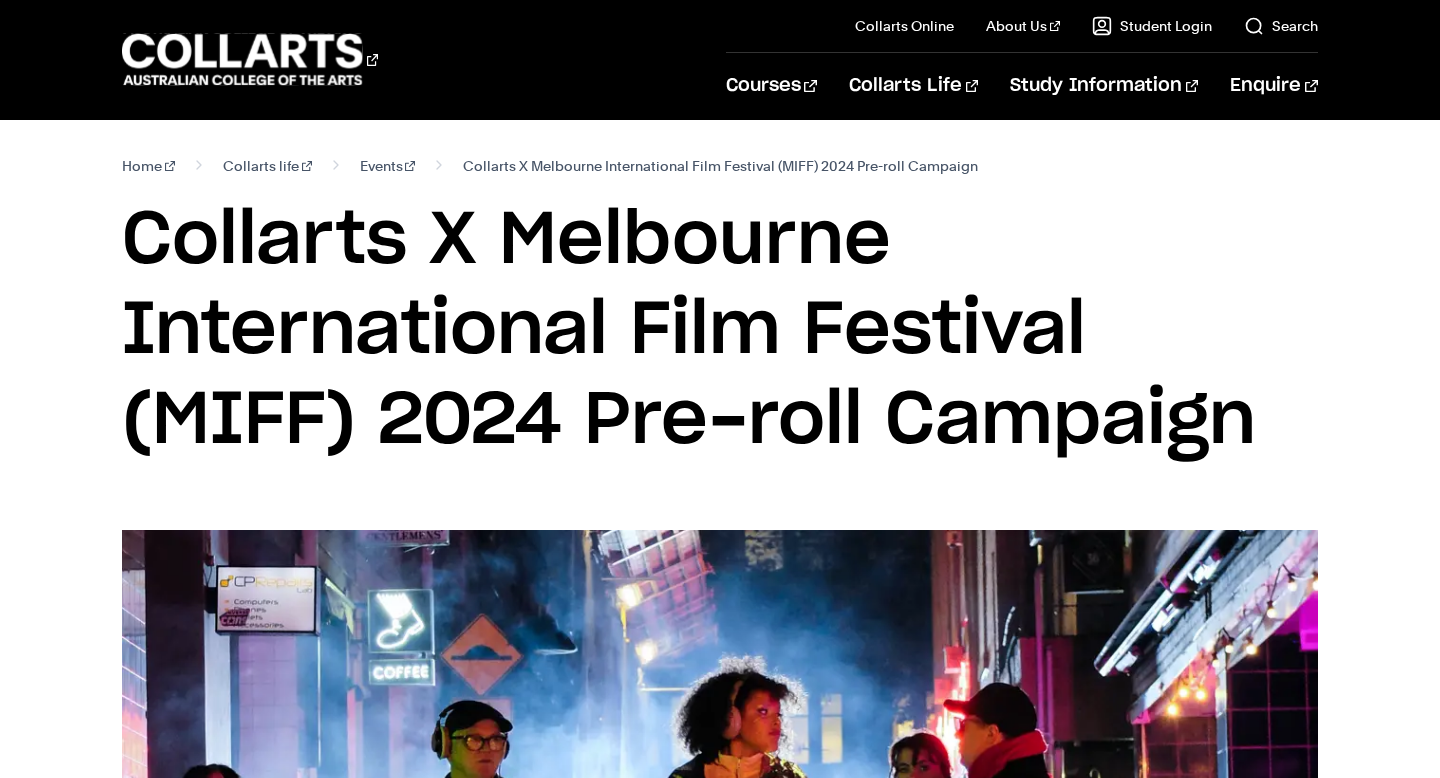 scroll, scrollTop: 387, scrollLeft: 0, axis: vertical 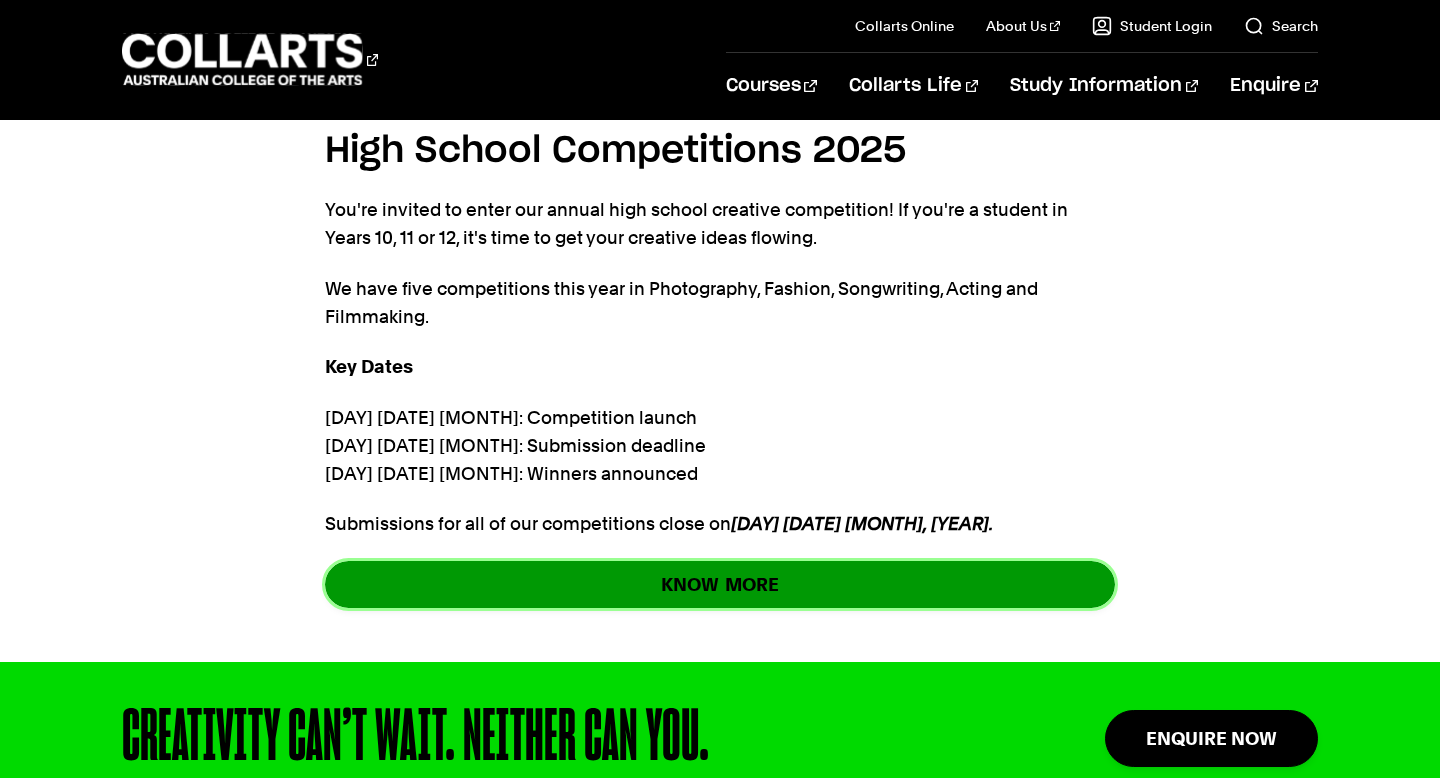 click on "KNOW  MORE" at bounding box center (720, 584) 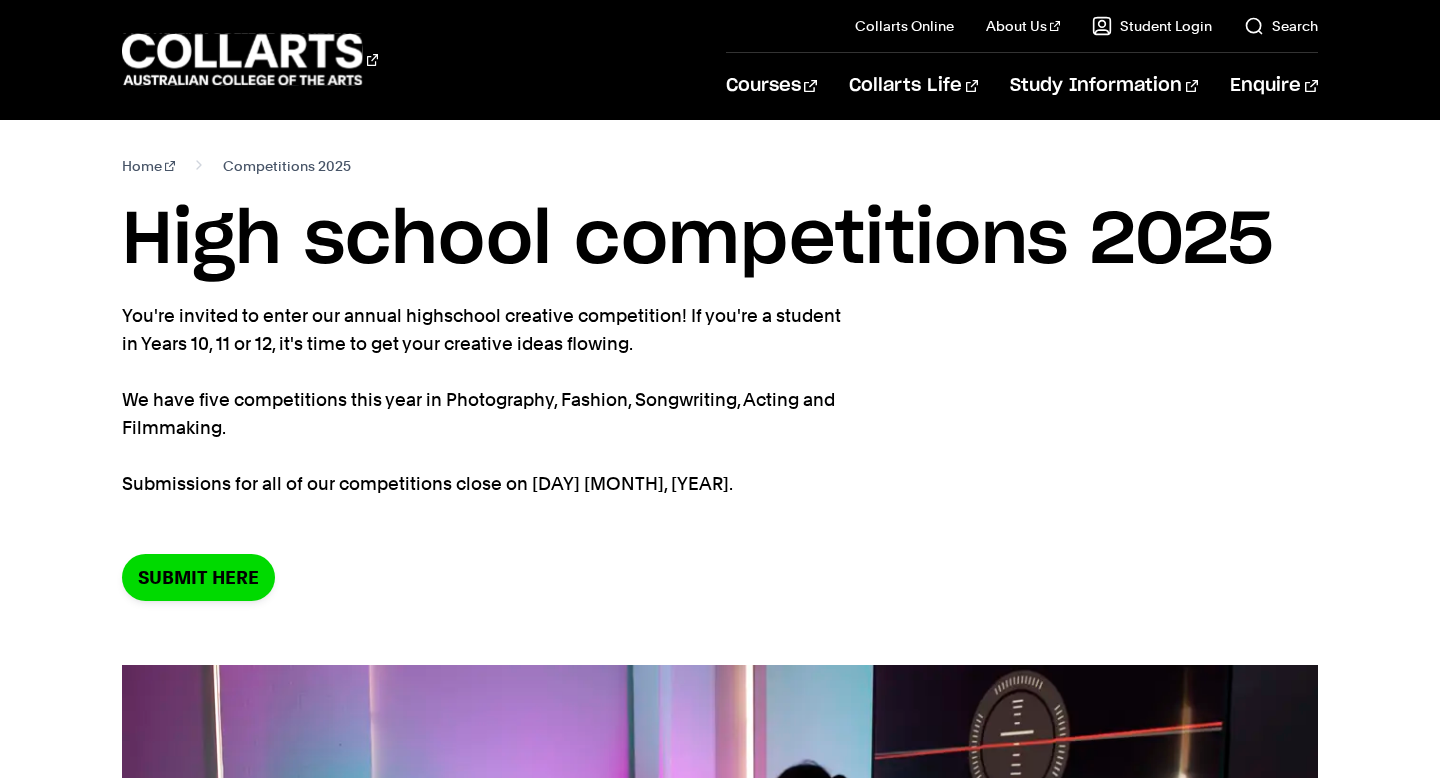 scroll, scrollTop: 832, scrollLeft: 0, axis: vertical 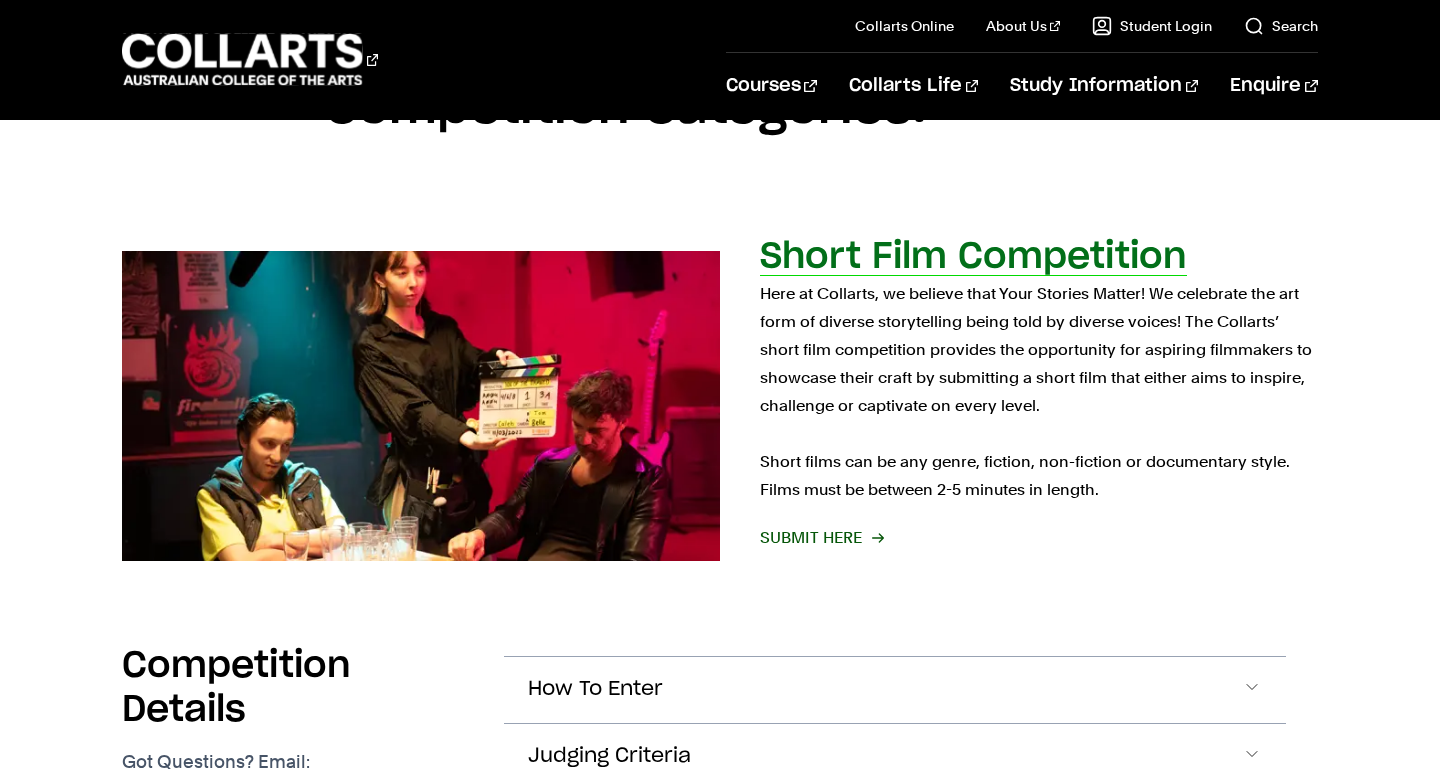 click on "Short Film Competition
Here at Collarts, we believe that Your Stories Matter! We celebrate the art form of diverse storytelling being told by diverse voices! The Collarts’ short film competition provides the opportunity for aspiring filmmakers to showcase their craft by submitting a short film that either aims to inspire, challenge or captivate on every level.   Short films can be any genre, fiction, non-fiction or documentary style. Films must be between 2-5 minutes in length.
SUBMIT HERE" at bounding box center (1039, 406) 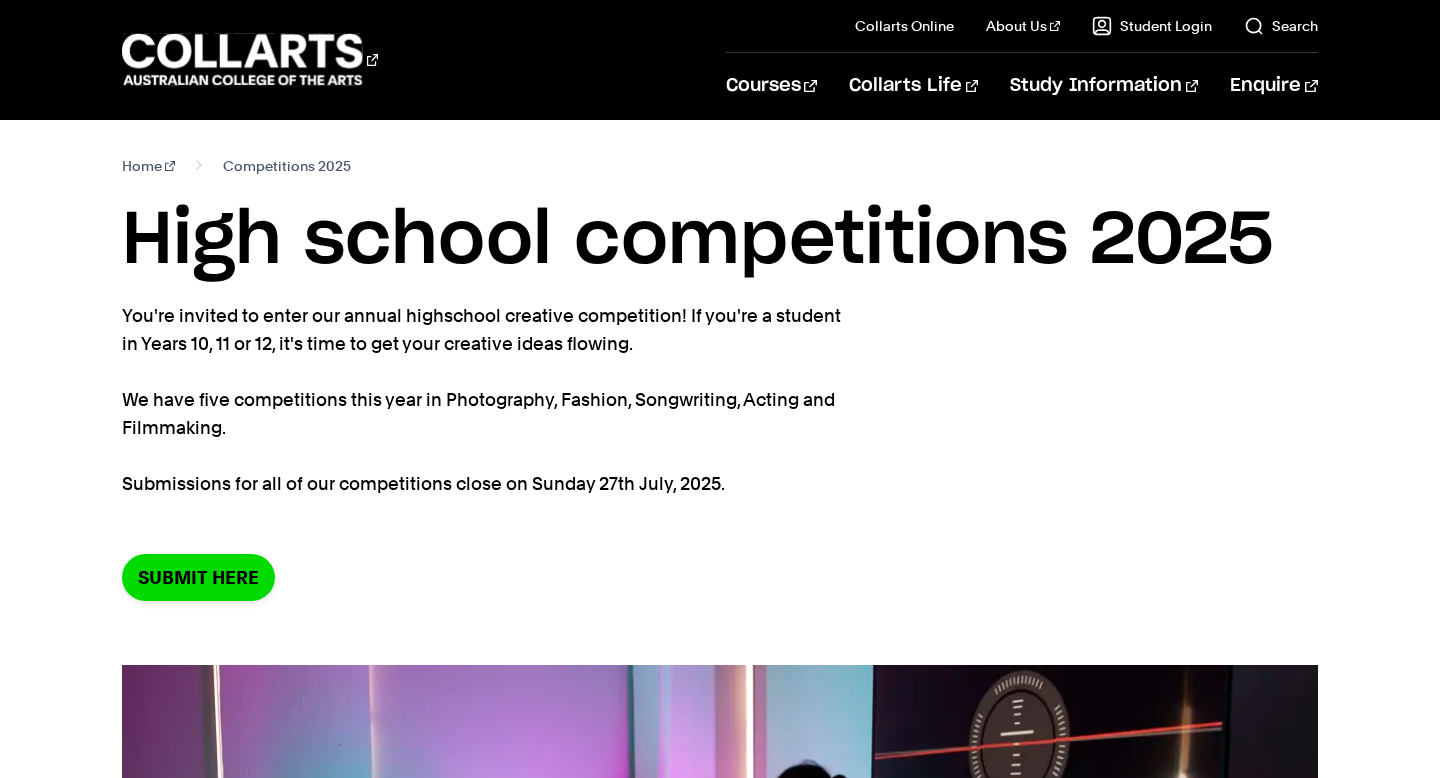 scroll, scrollTop: 1678, scrollLeft: 0, axis: vertical 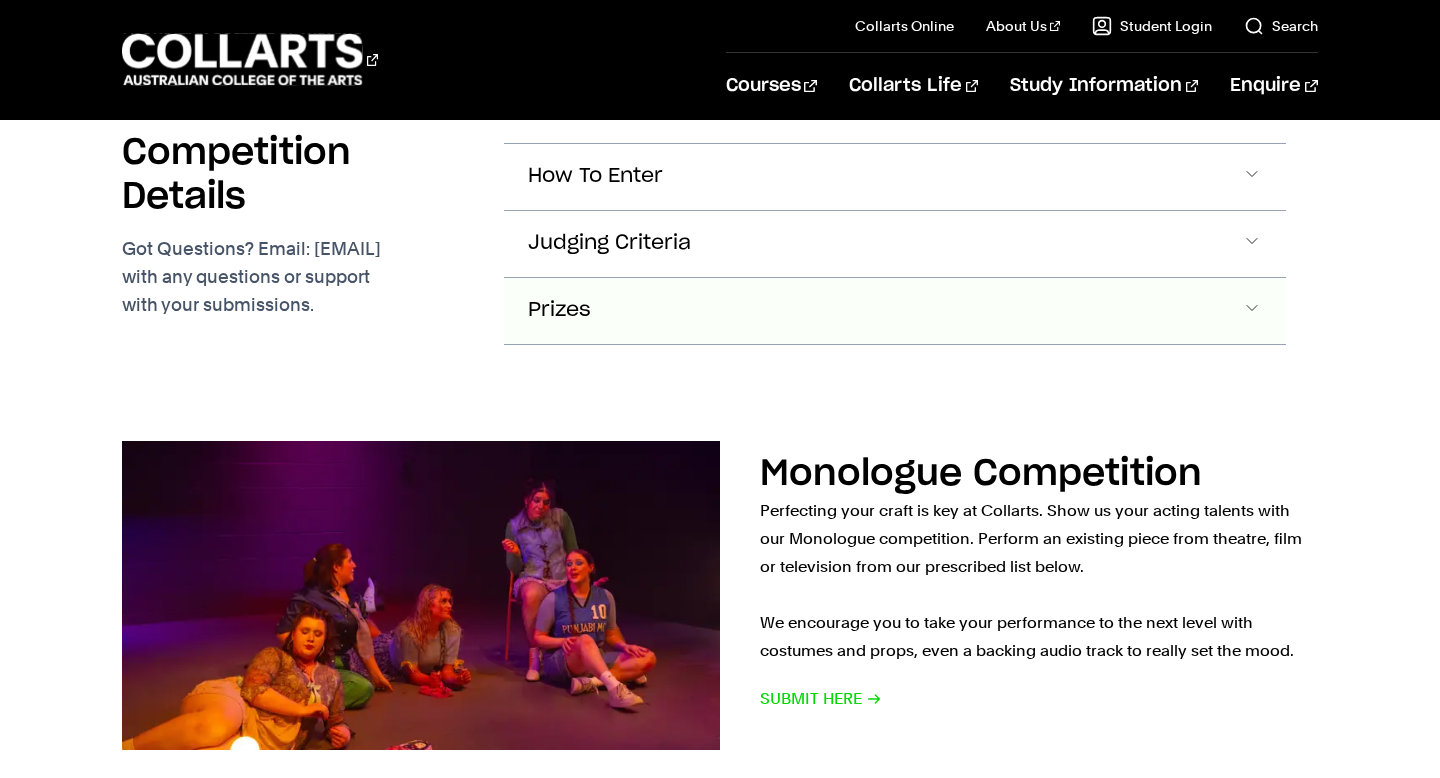click on "Prizes" at bounding box center [894, 177] 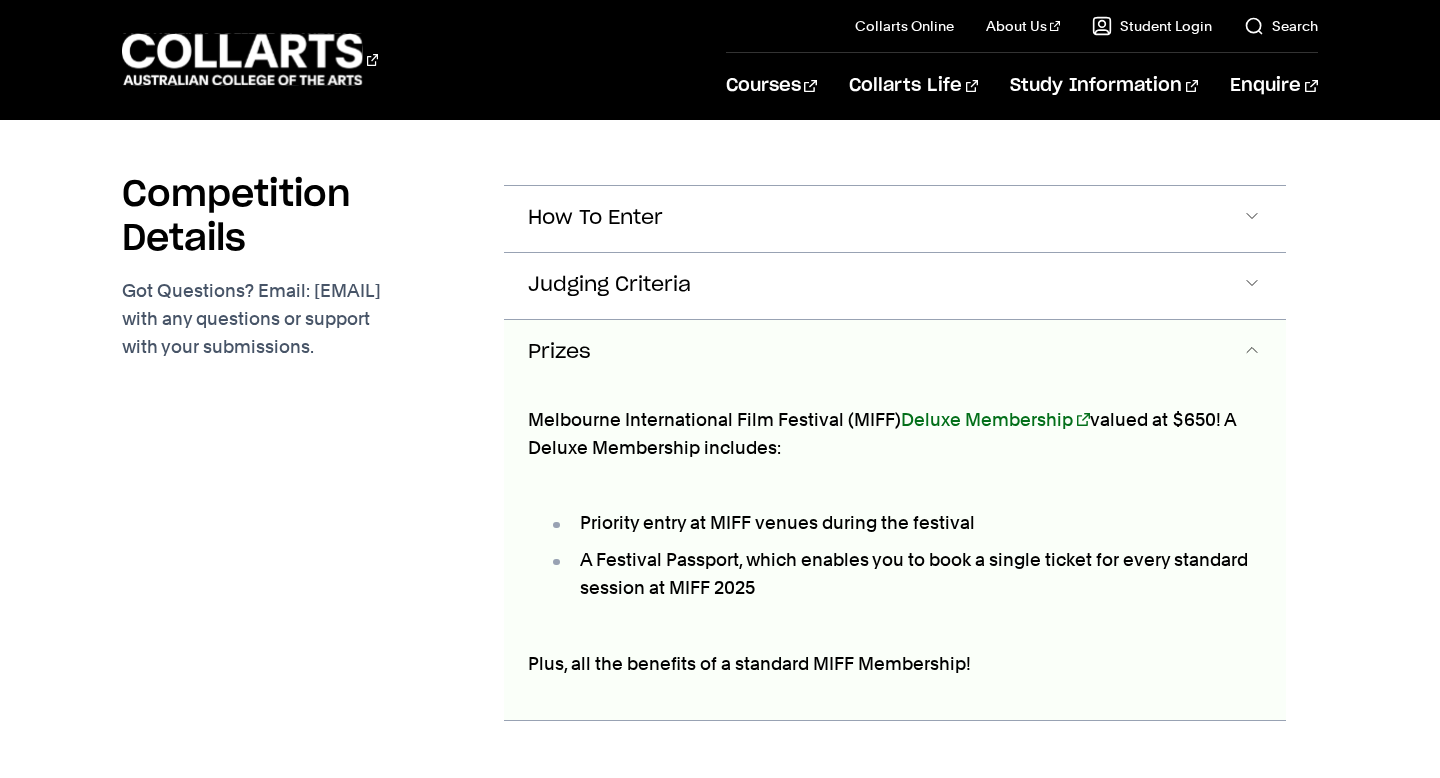 click on "How To Enter" at bounding box center [894, 219] 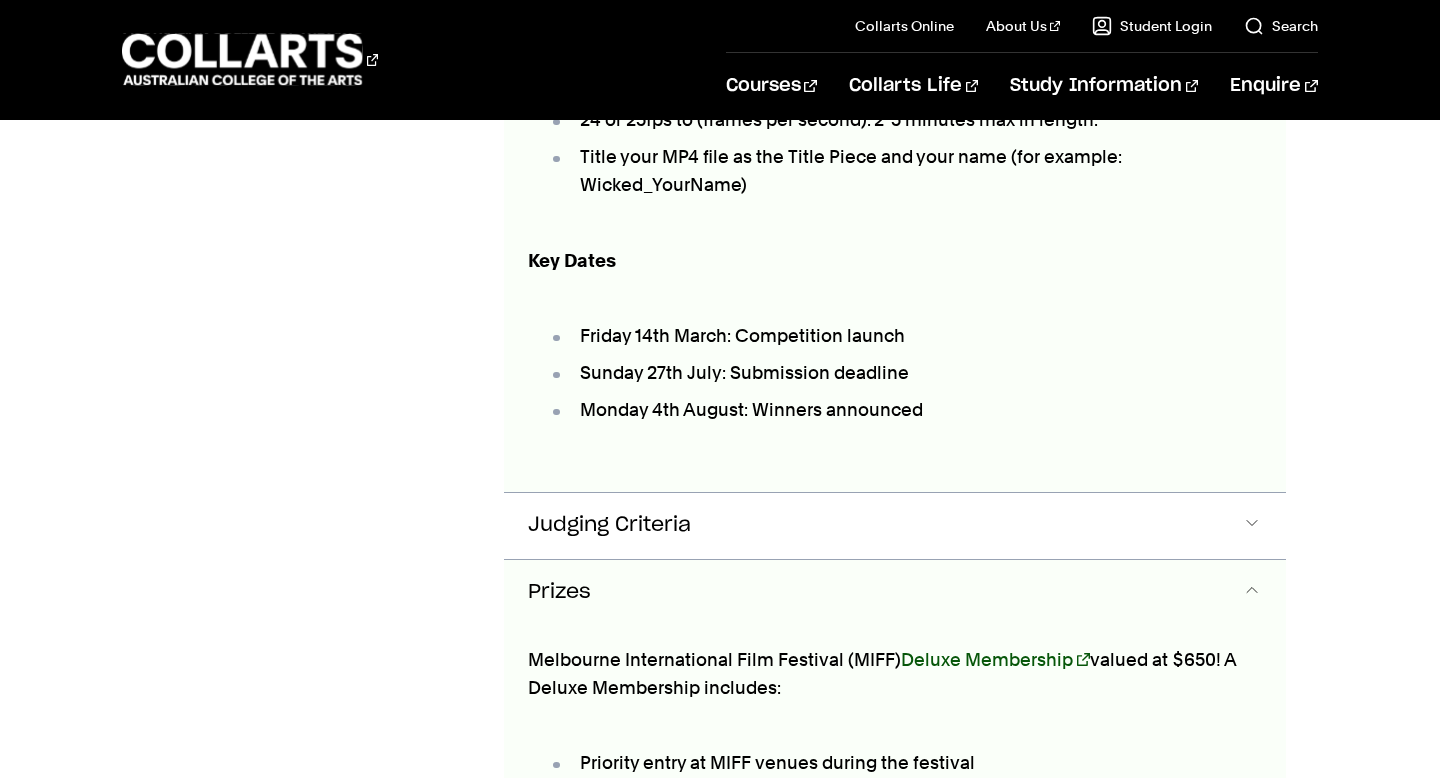 scroll, scrollTop: 2291, scrollLeft: 0, axis: vertical 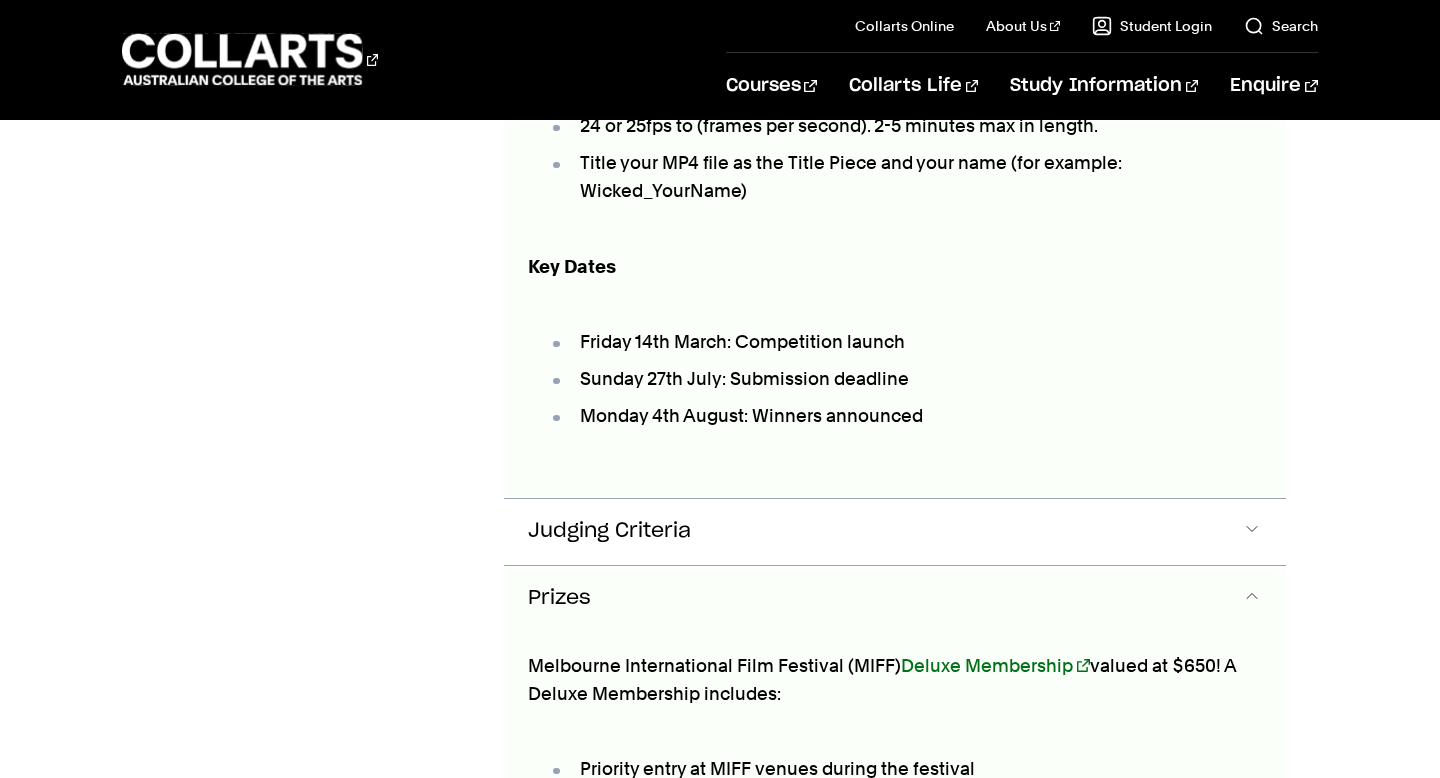 click on "Monday 4th August: Winners announced" at bounding box center (904, 416) 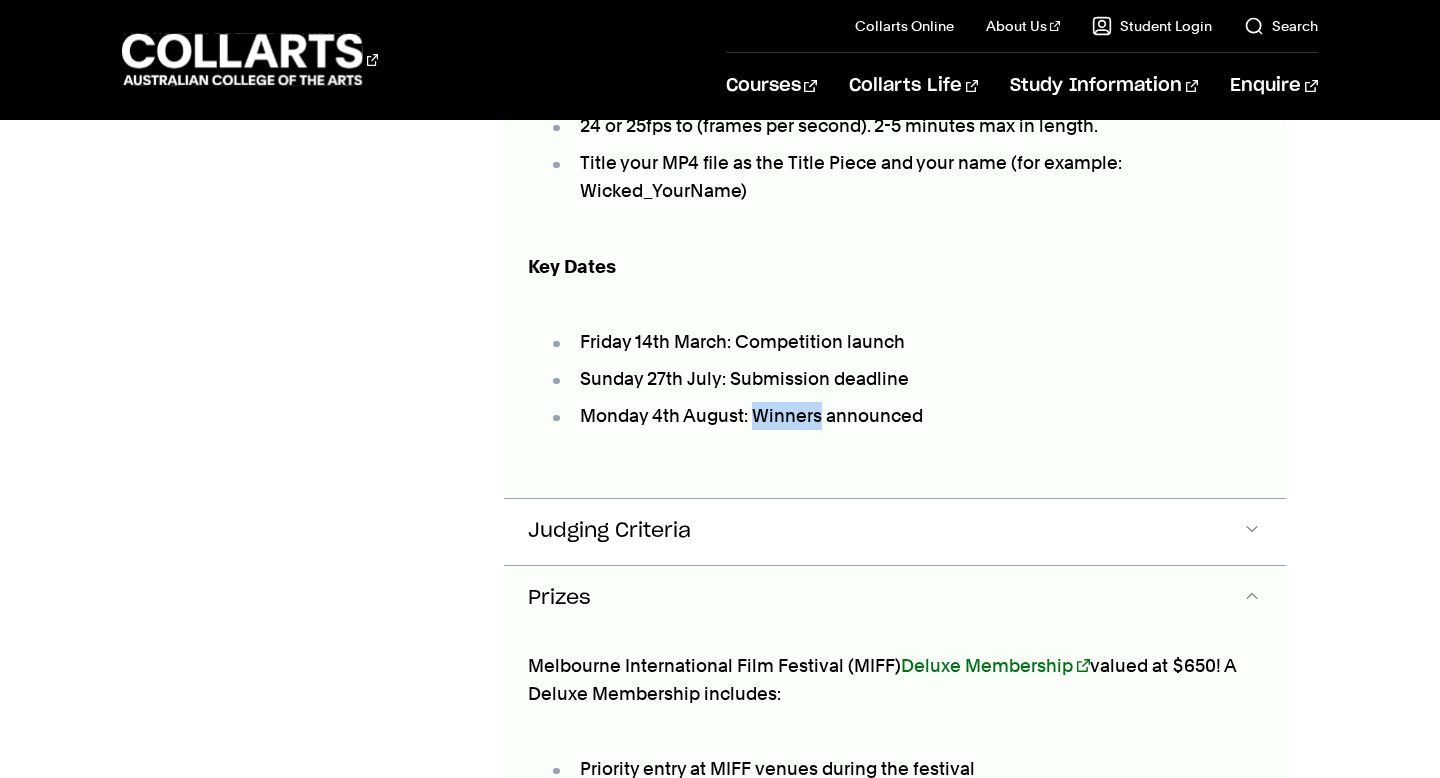 click on "Monday 4th August: Winners announced" at bounding box center [904, 416] 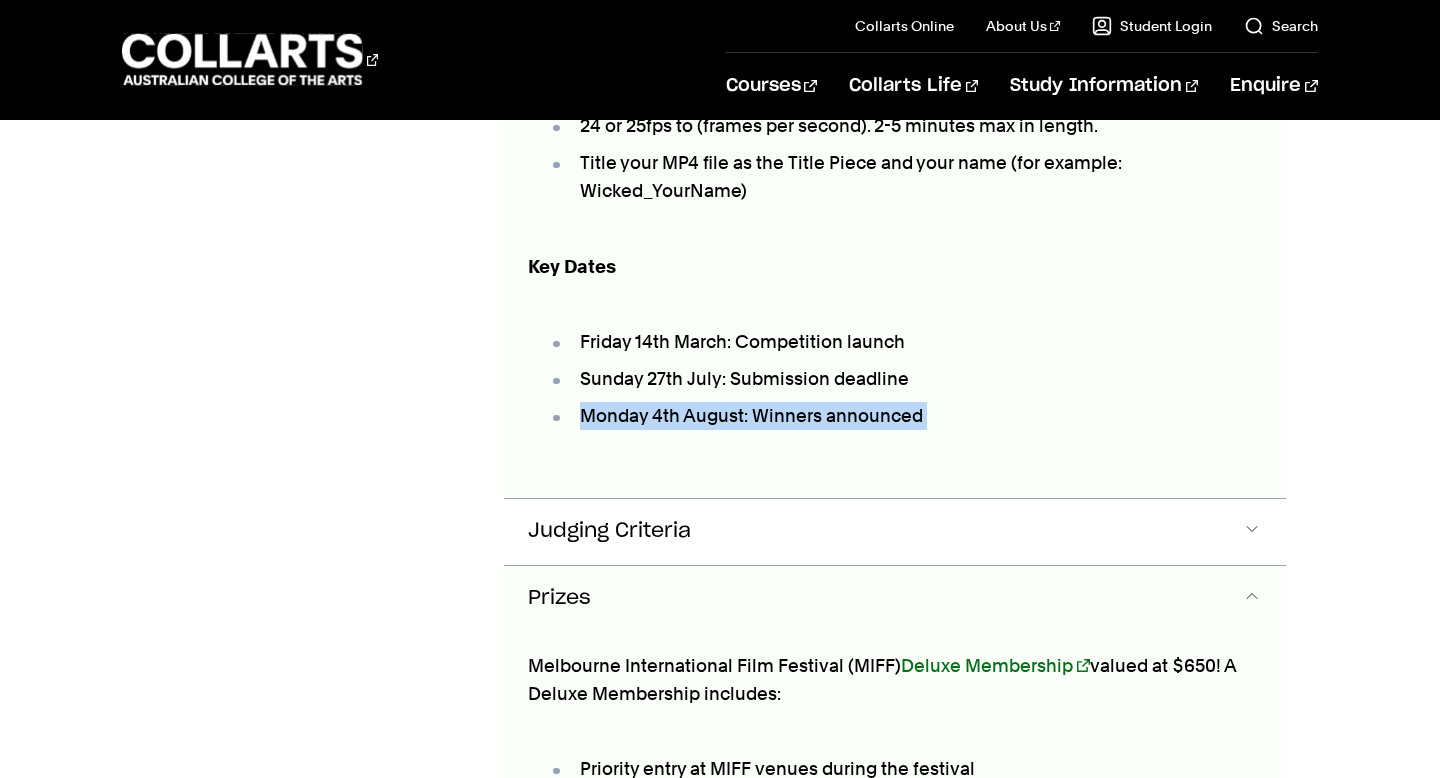 click on "Monday 4th August: Winners announced" at bounding box center [904, 416] 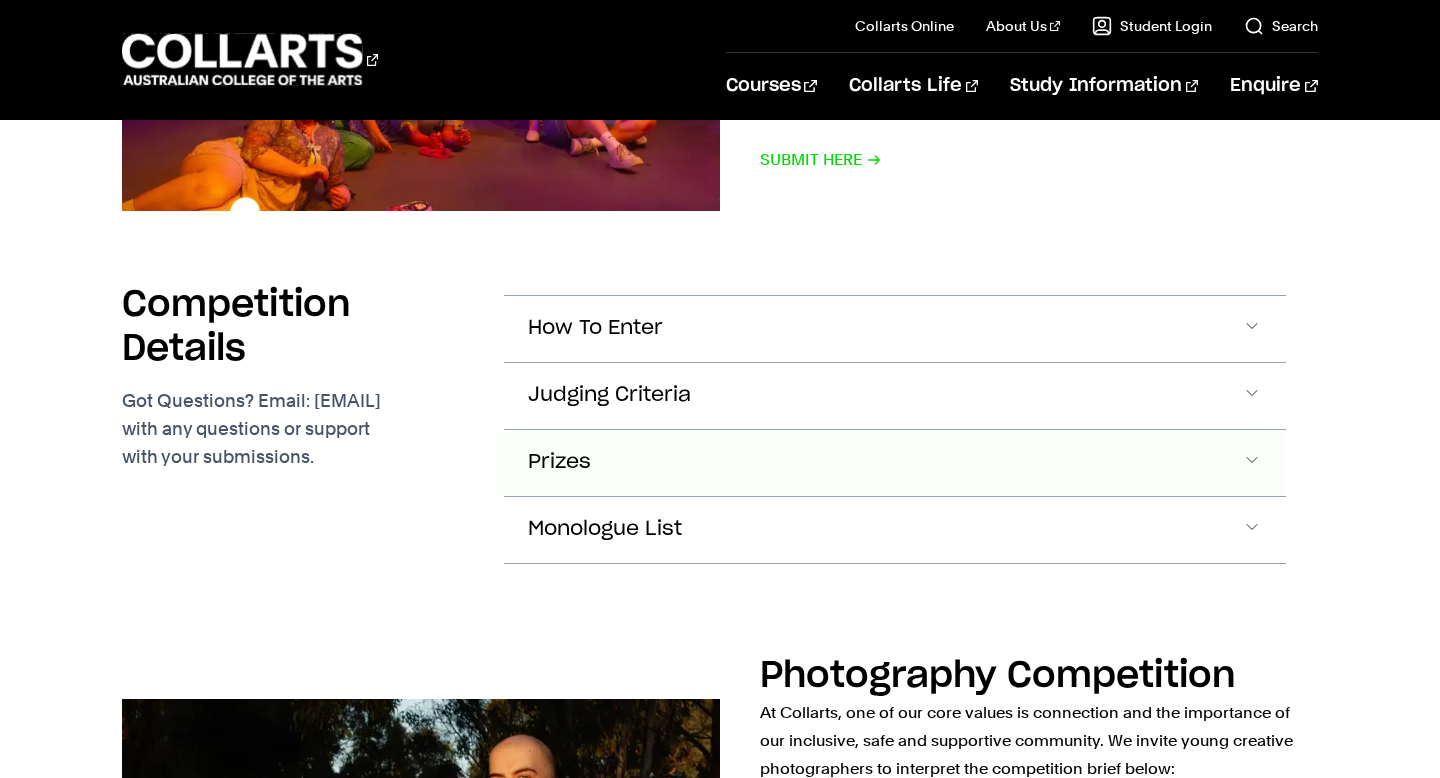 click on "Prizes" at bounding box center (894, -1598) 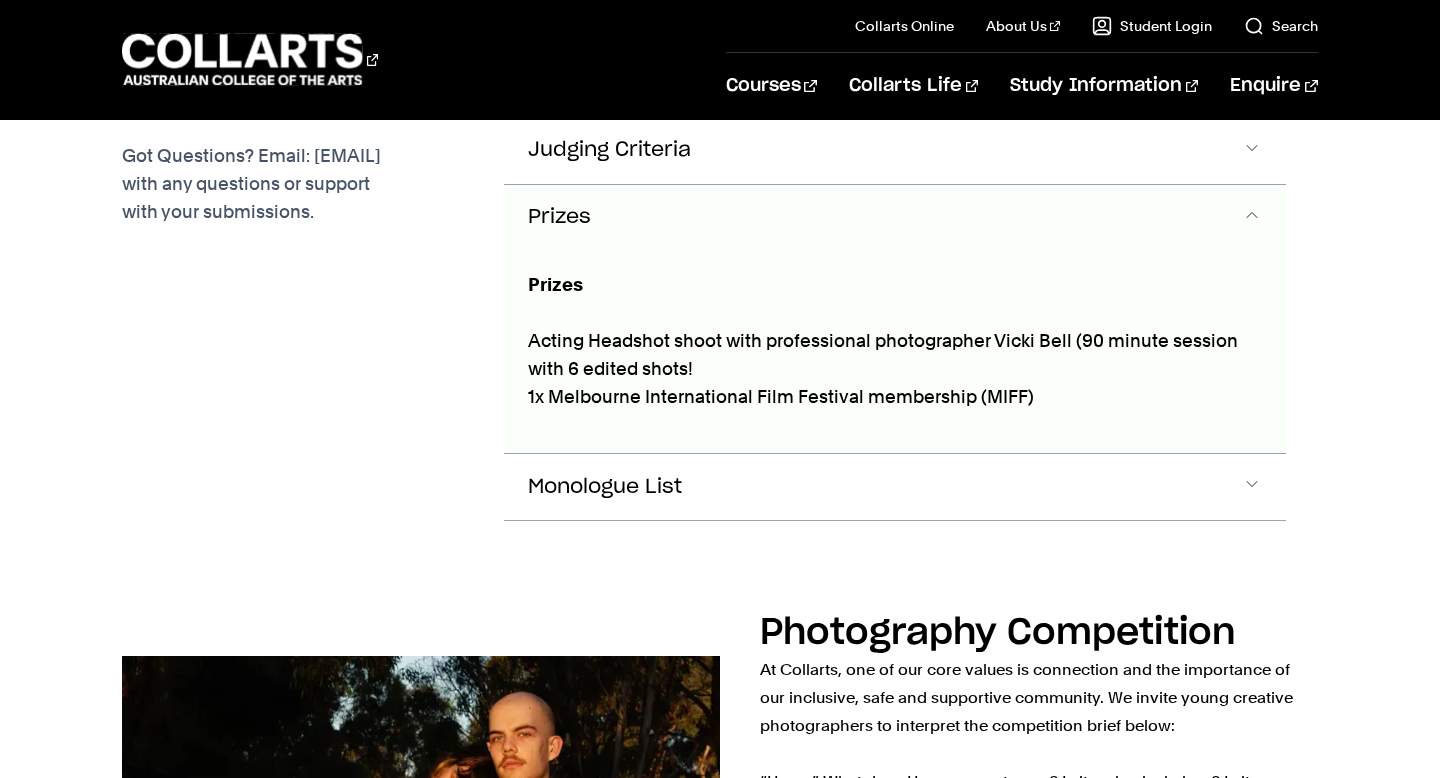 scroll, scrollTop: 3700, scrollLeft: 0, axis: vertical 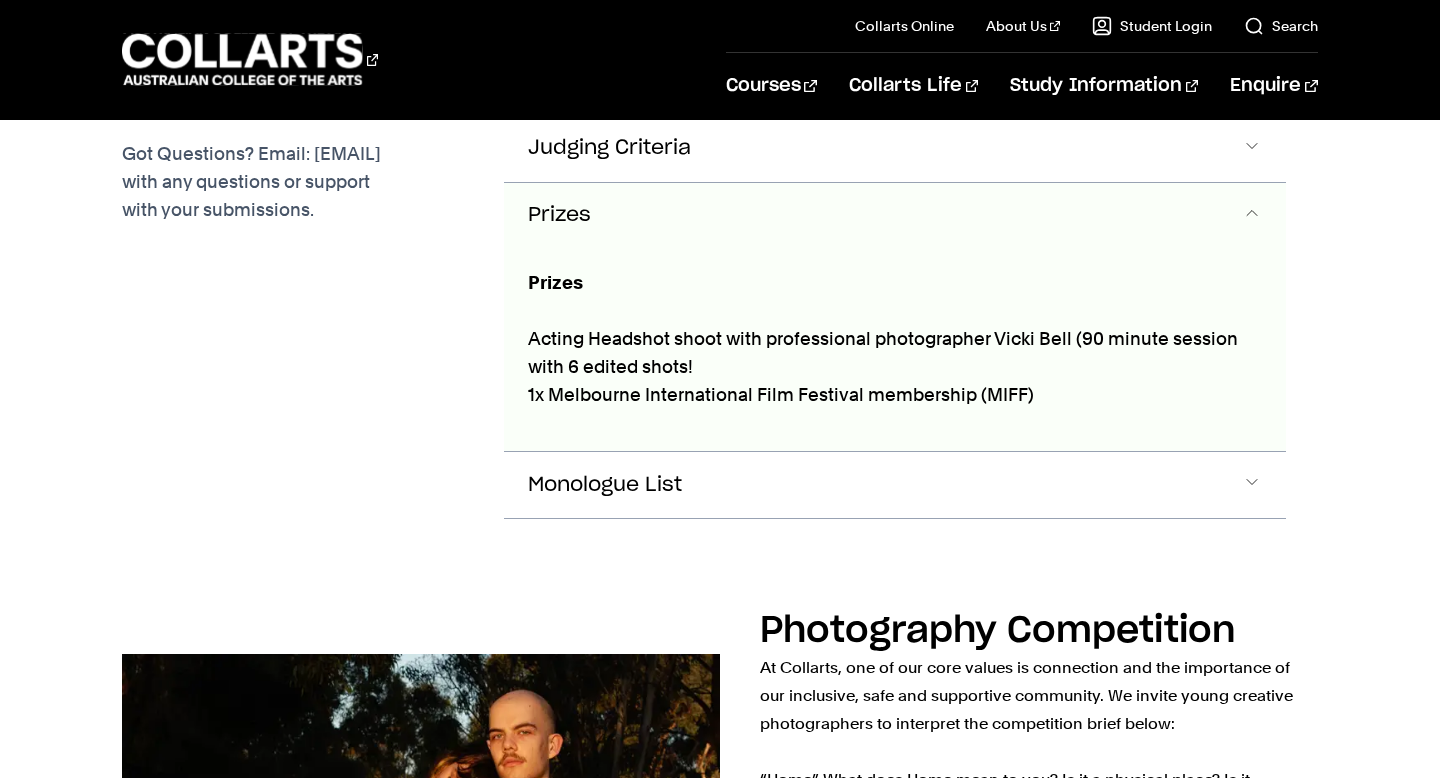 click on "Prizes Acting Headshot shoot with professional photographer Vicki Bell (90 minute session with 6 edited shots! 1x Melbourne International Film Festival membership (MIFF)" at bounding box center [894, -1778] 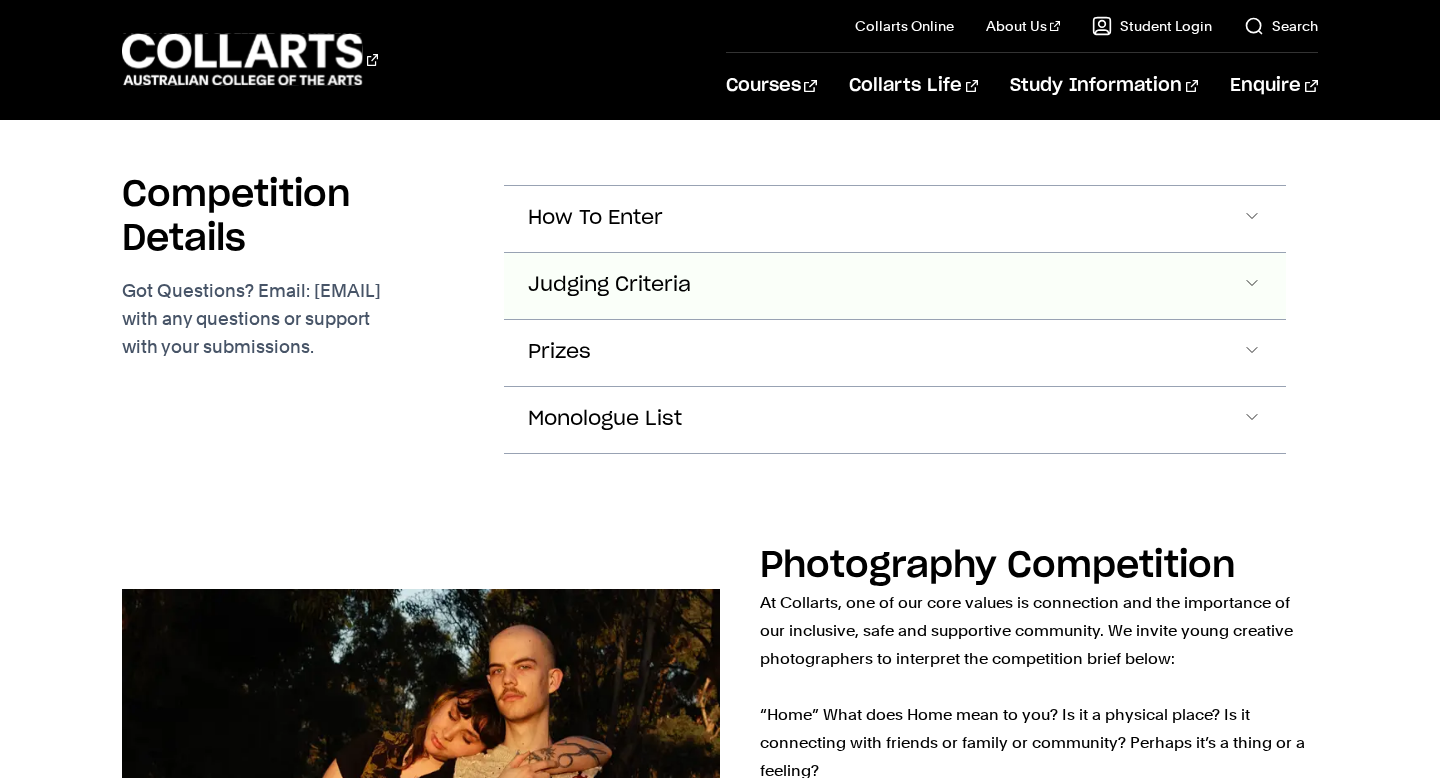 click on "Judging Criteria" at bounding box center [595, -1709] 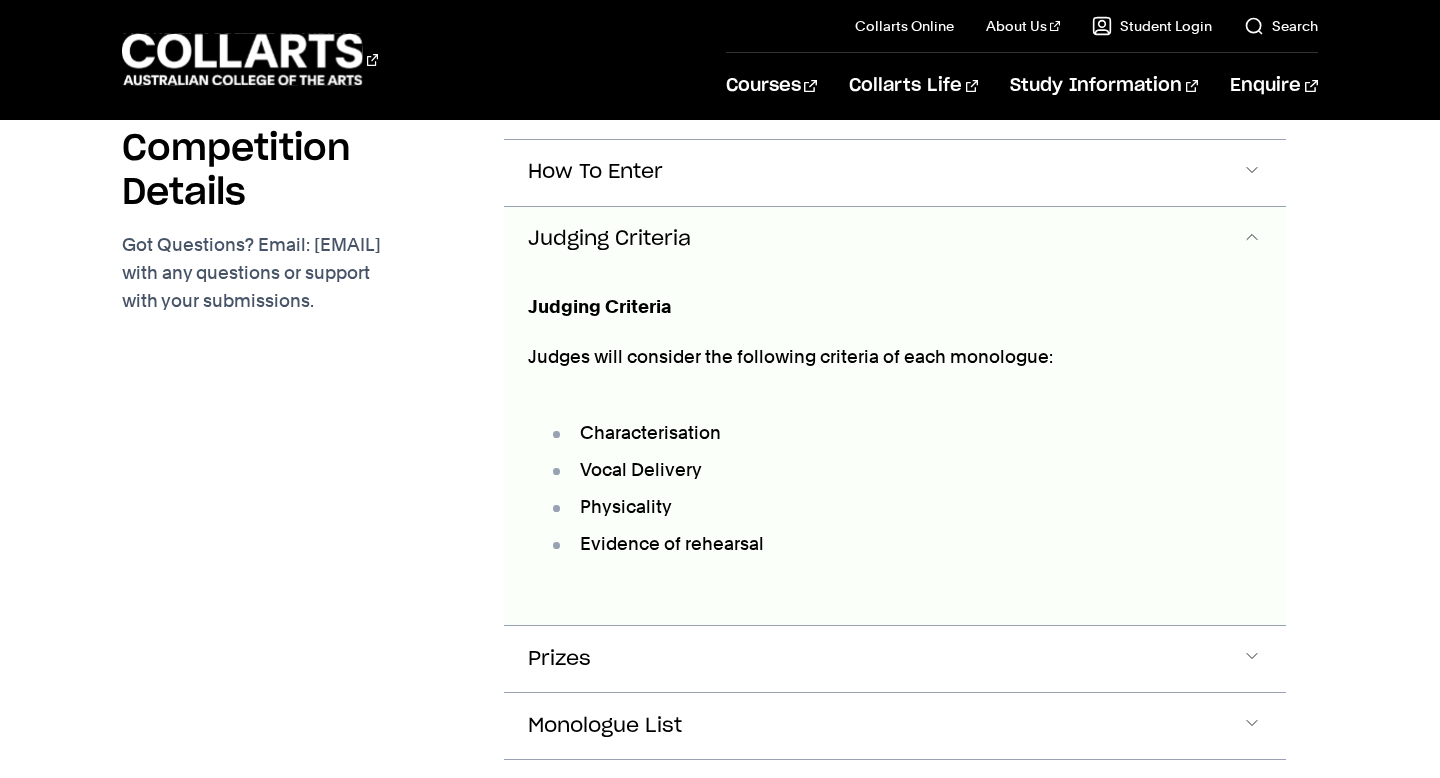 scroll, scrollTop: 3633, scrollLeft: 0, axis: vertical 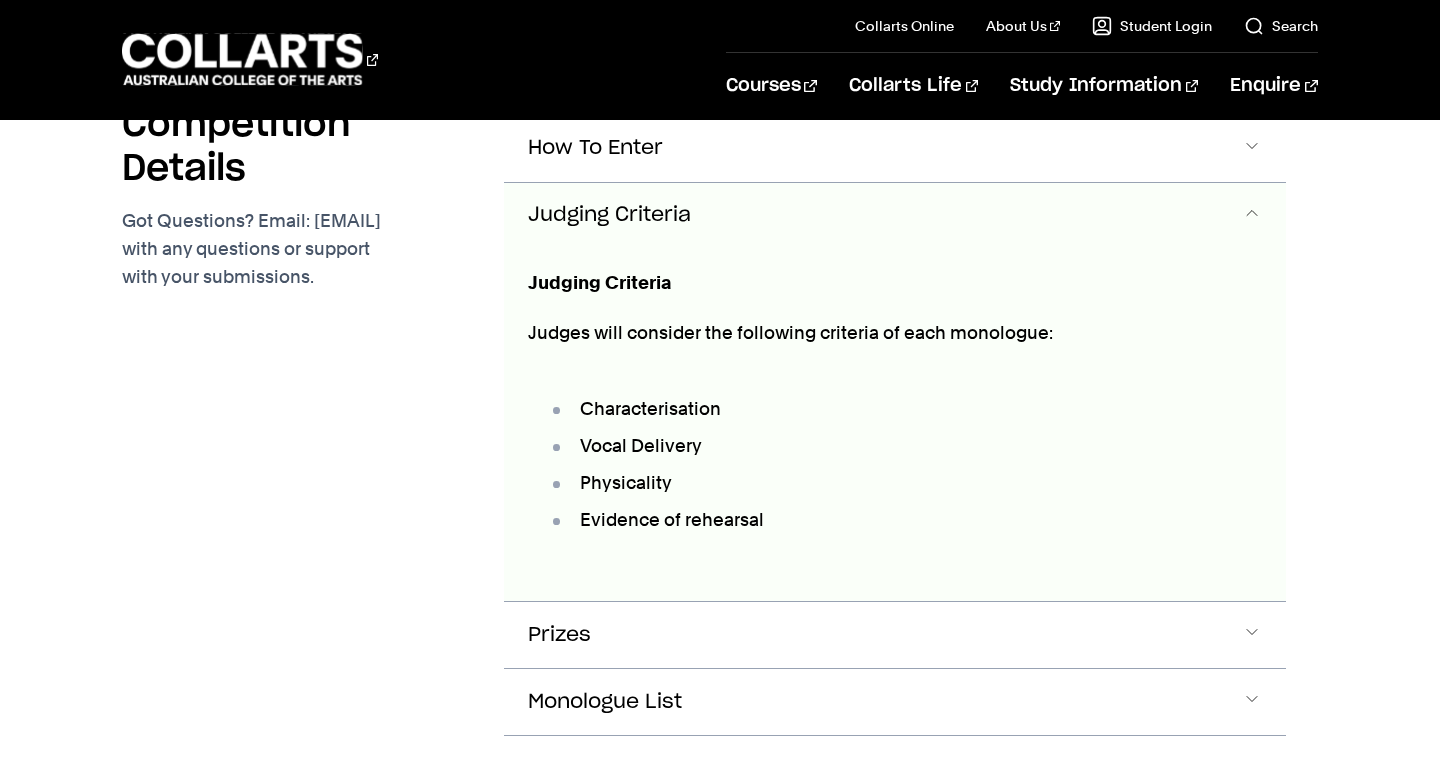 click on "Judging Criteria" at bounding box center [595, -1779] 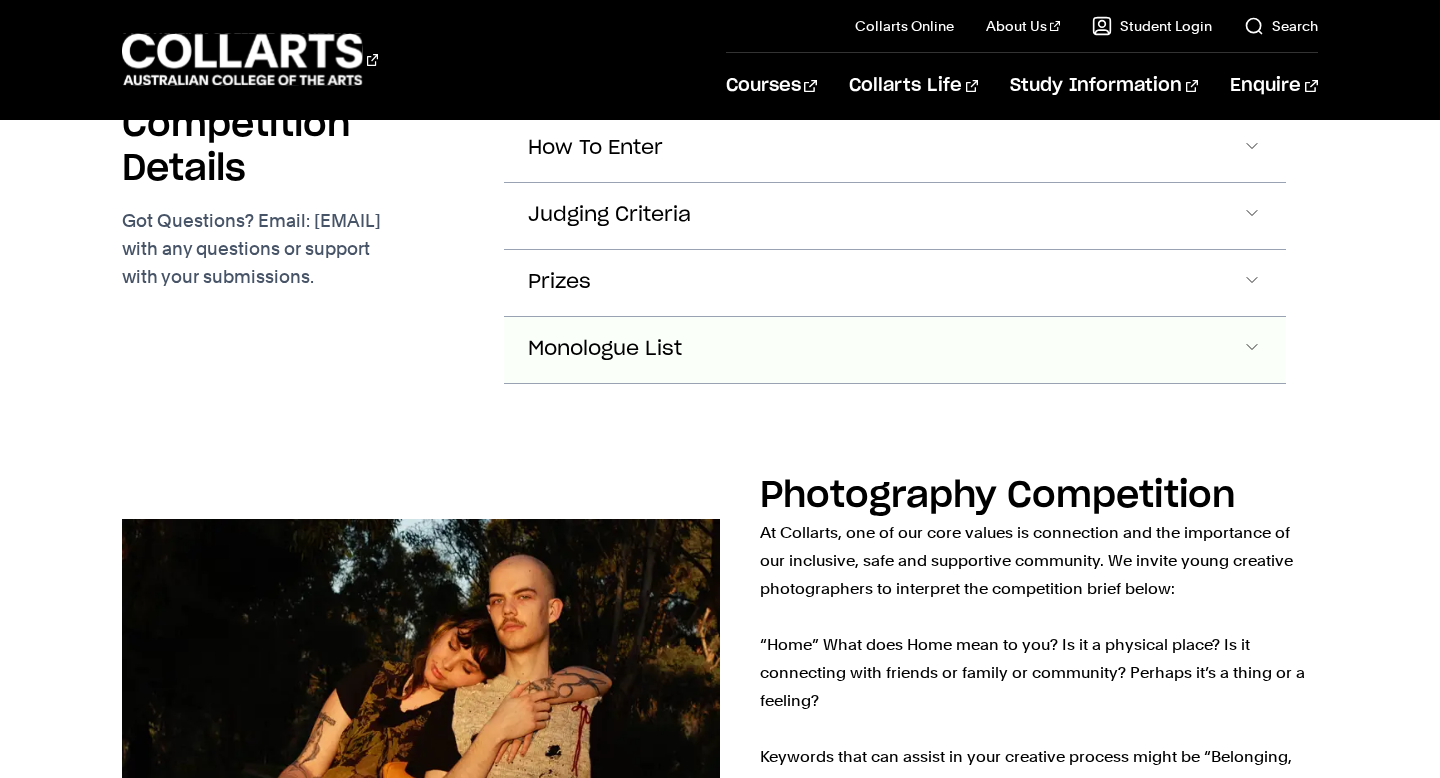 click on "Monologue List" at bounding box center (595, -1779) 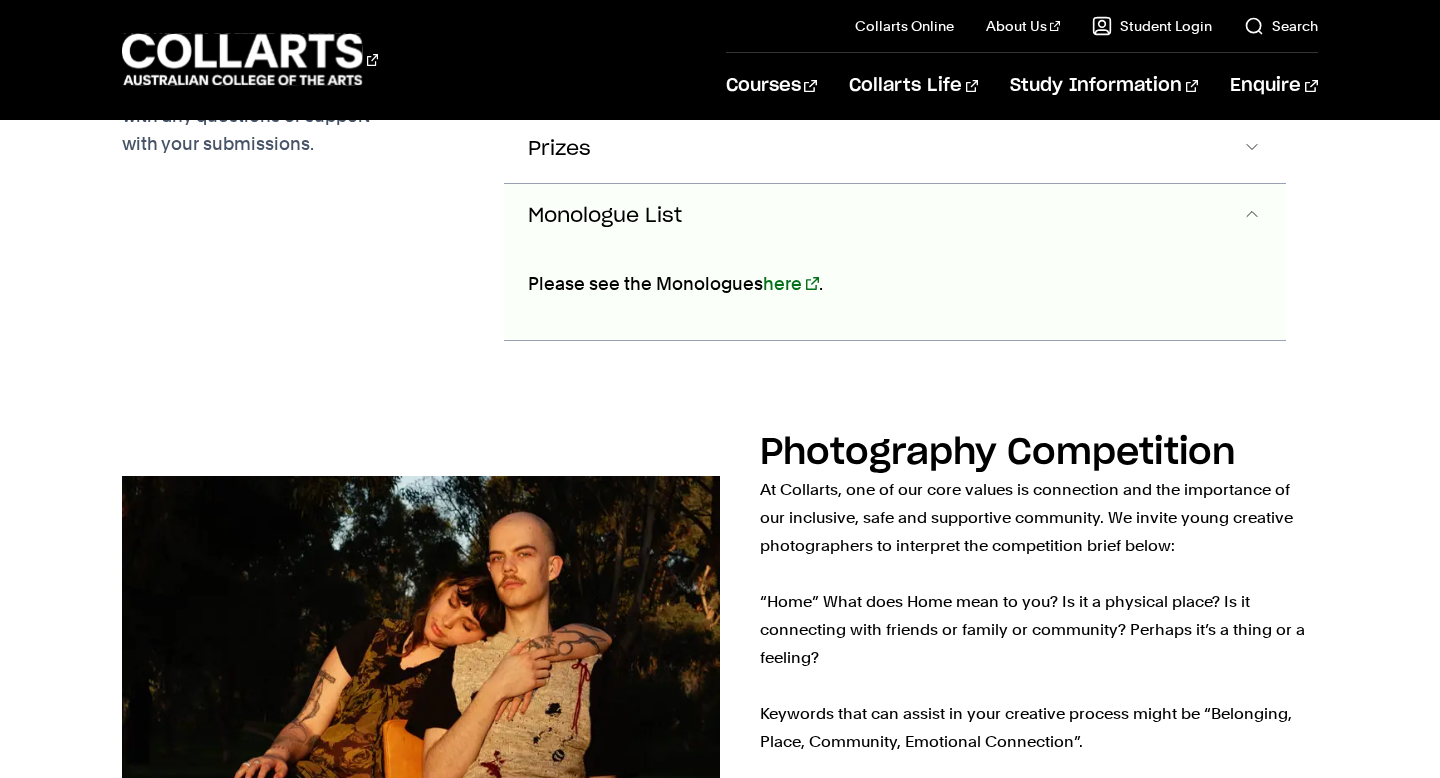 click on "Monologue List" at bounding box center [595, -1912] 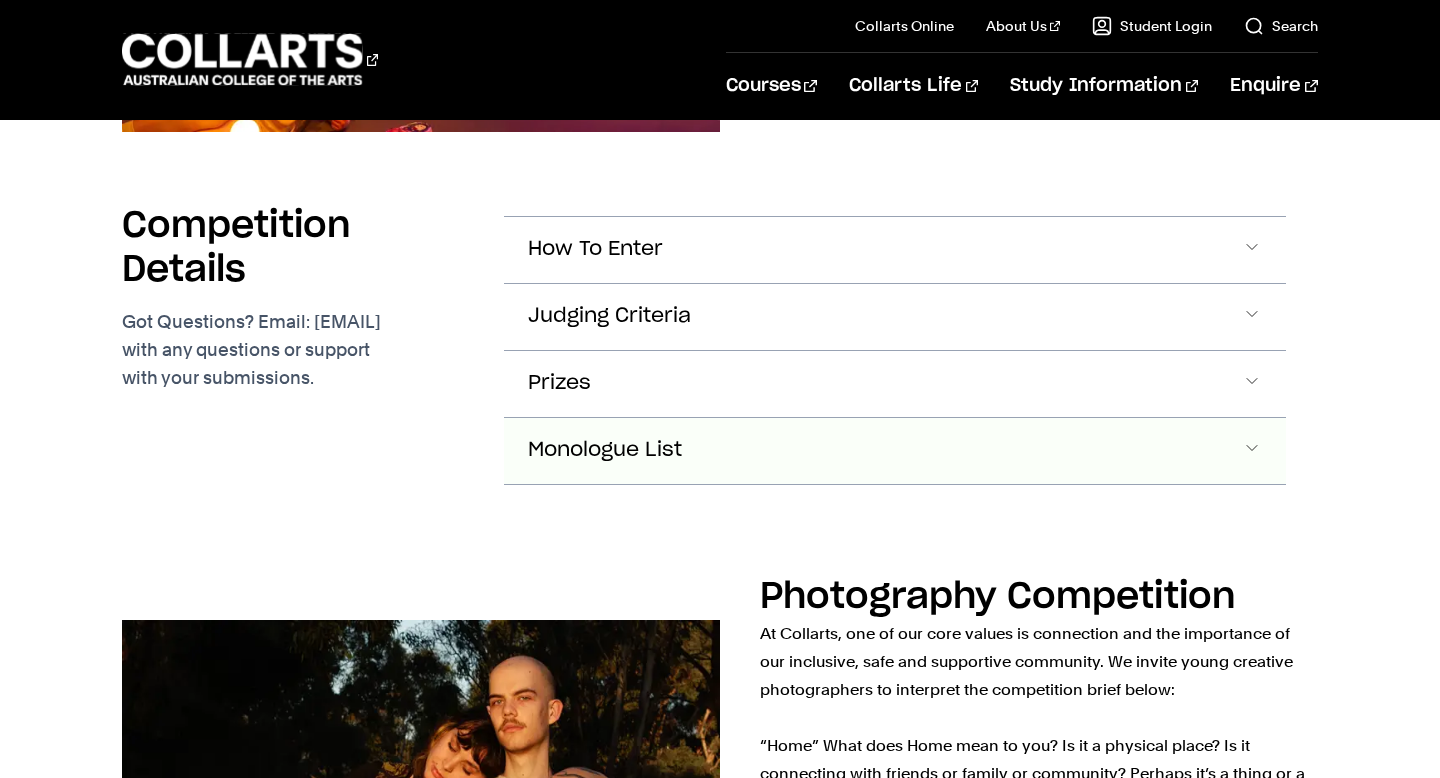 click on "How To Enter" at bounding box center [894, -1677] 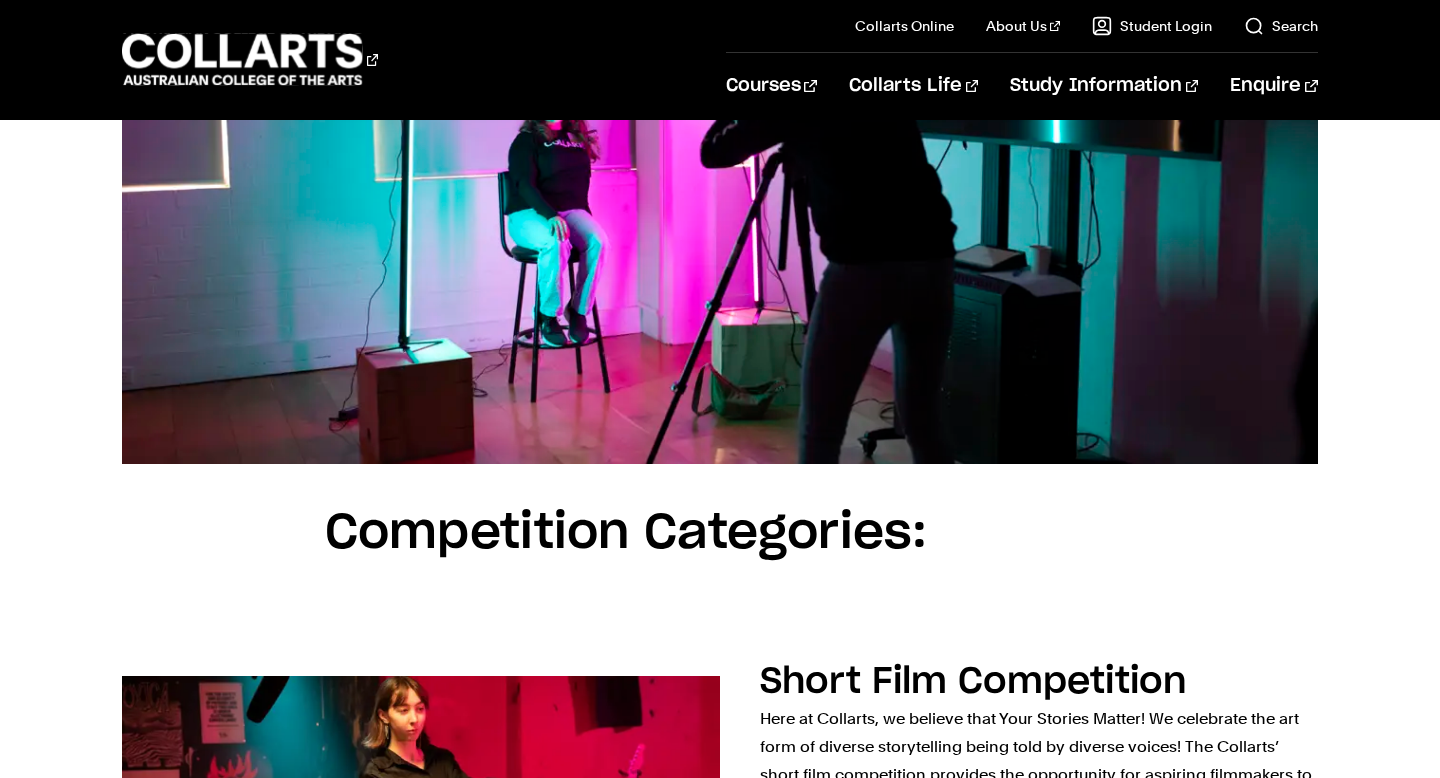 scroll, scrollTop: 0, scrollLeft: 0, axis: both 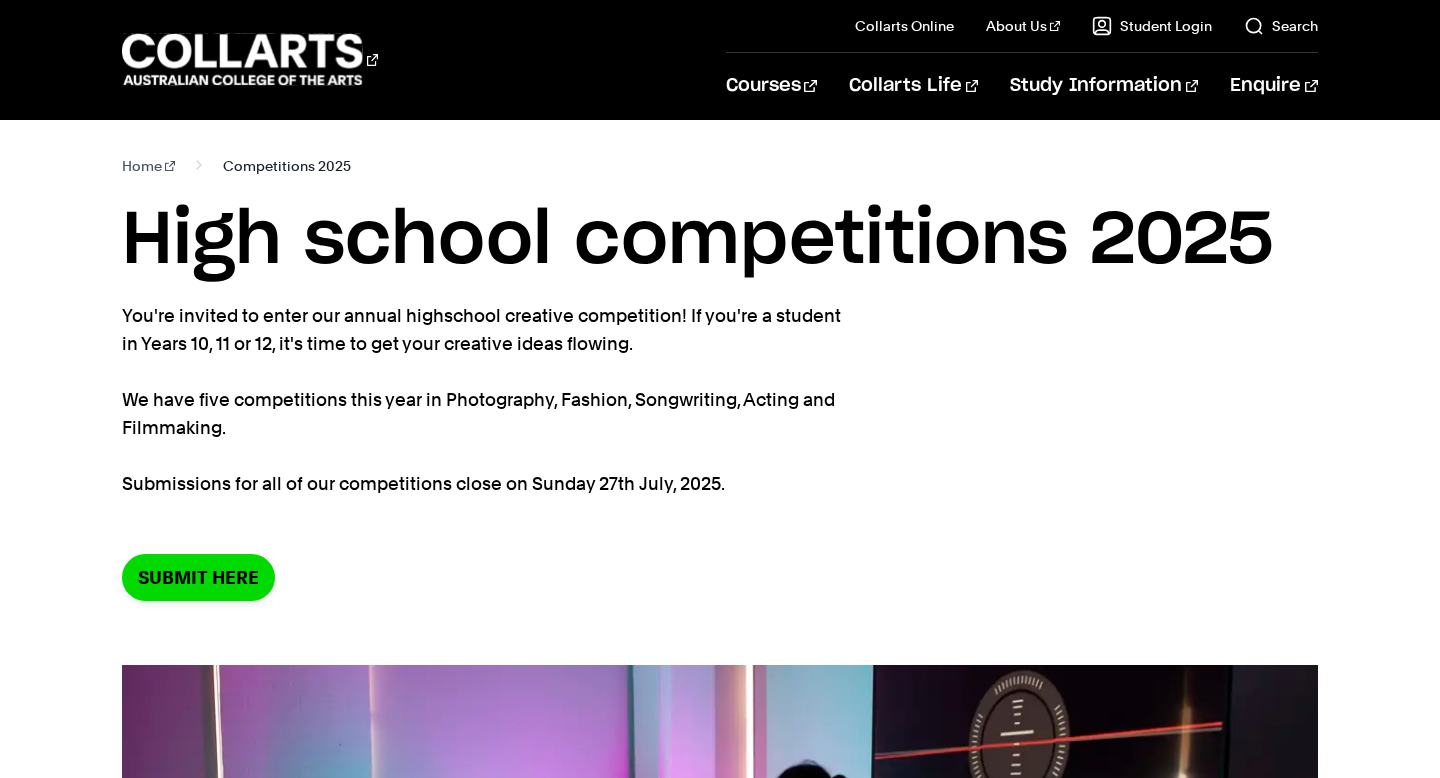 click on "Competitions 2025" at bounding box center [287, 166] 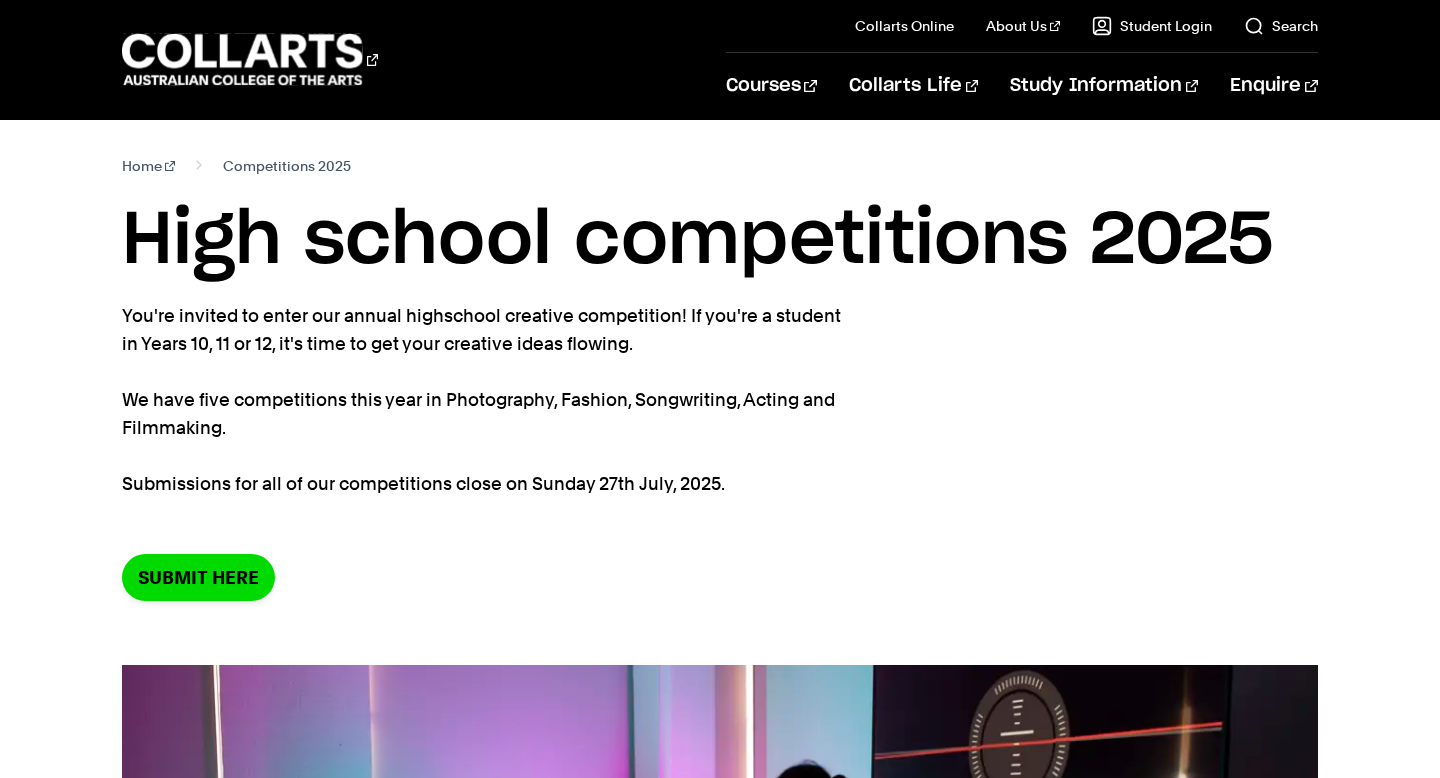 click on "Home
Competitions 2025" at bounding box center [719, 166] 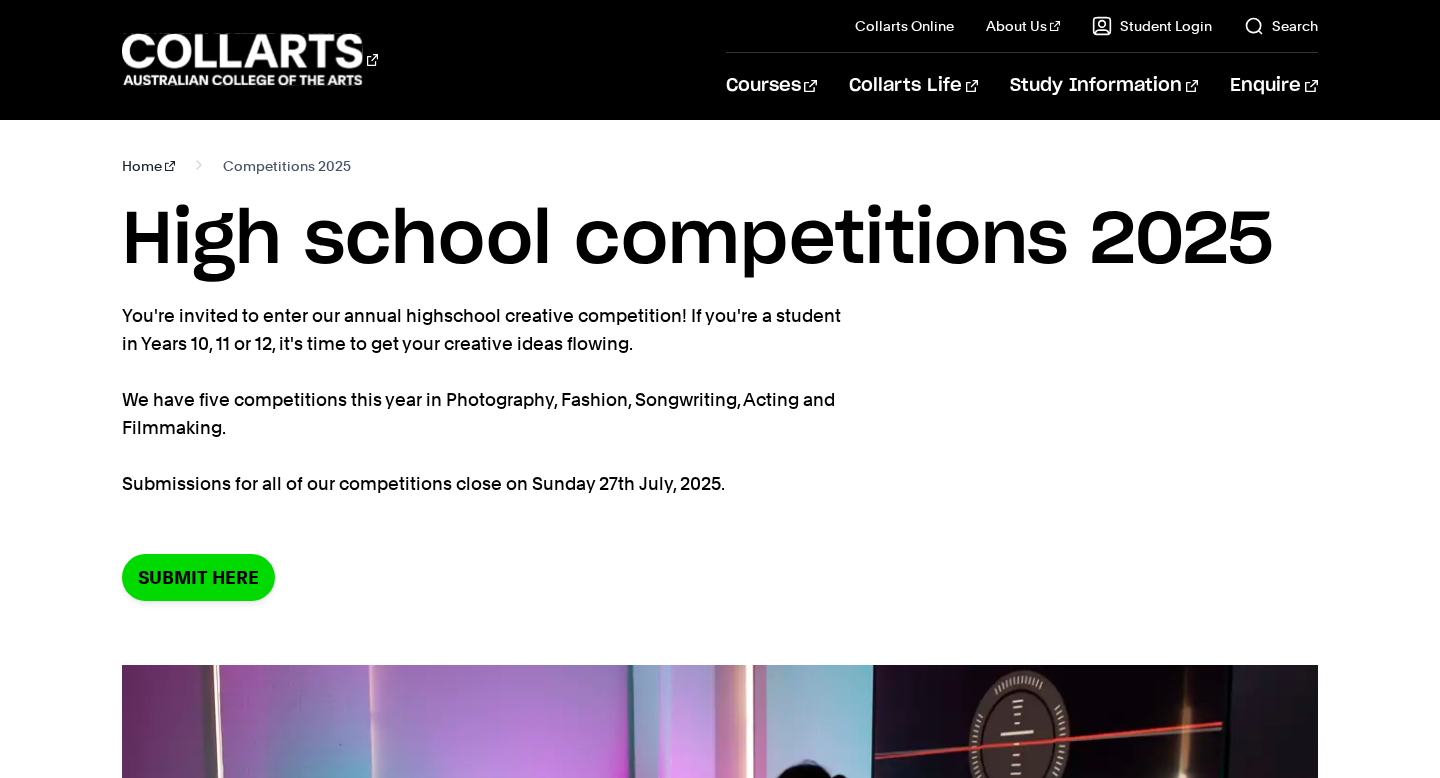 click on "Home" at bounding box center [148, 166] 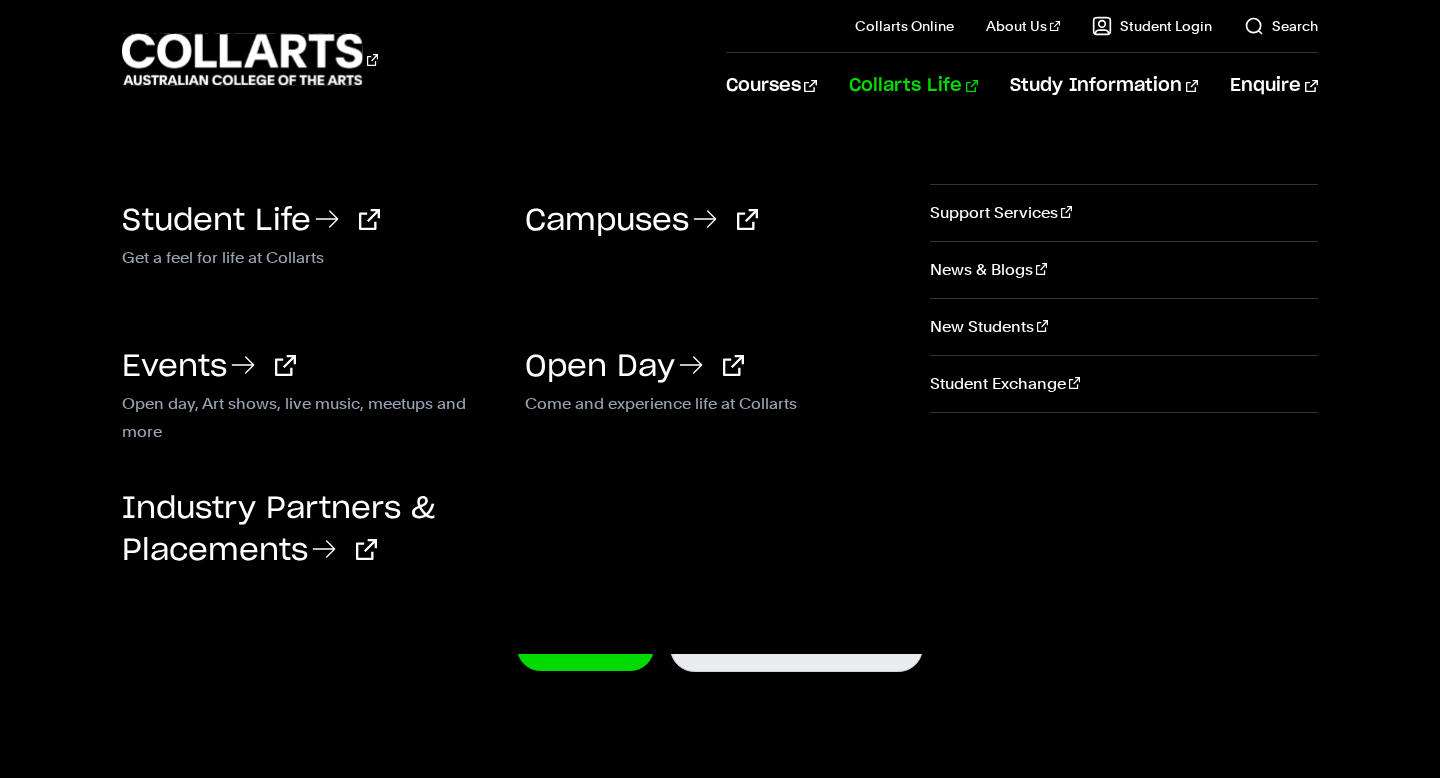 scroll, scrollTop: 0, scrollLeft: 0, axis: both 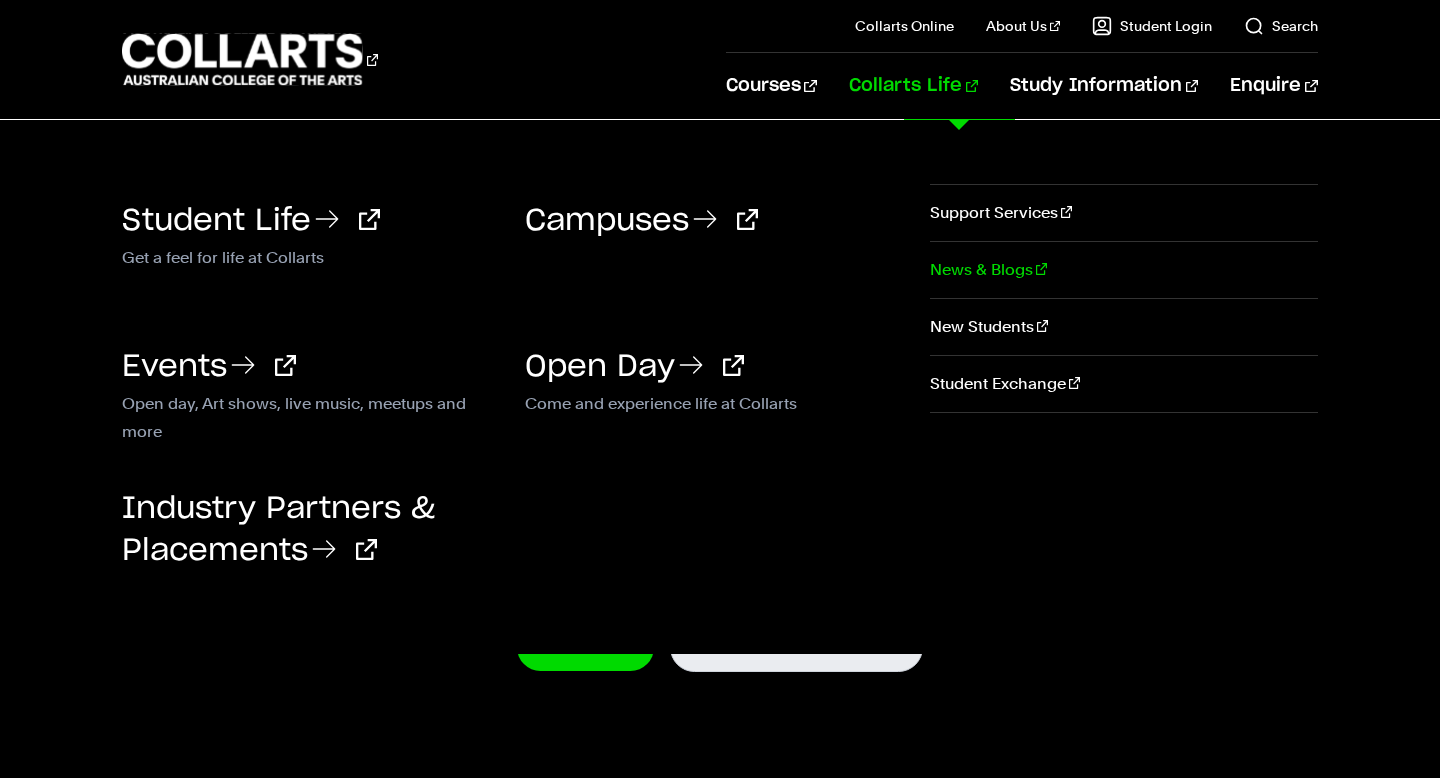 click on "News & Blogs" at bounding box center [1124, 270] 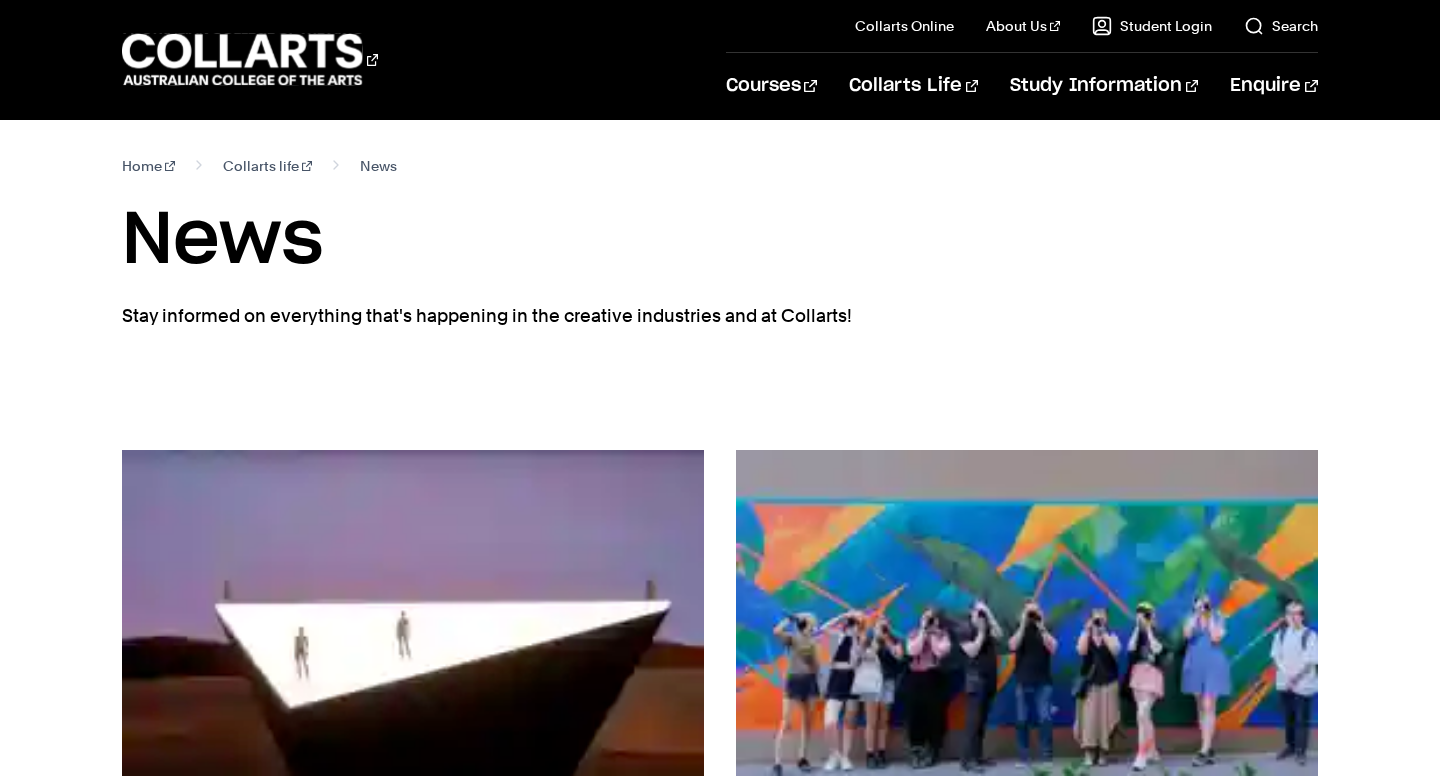 scroll, scrollTop: 0, scrollLeft: 0, axis: both 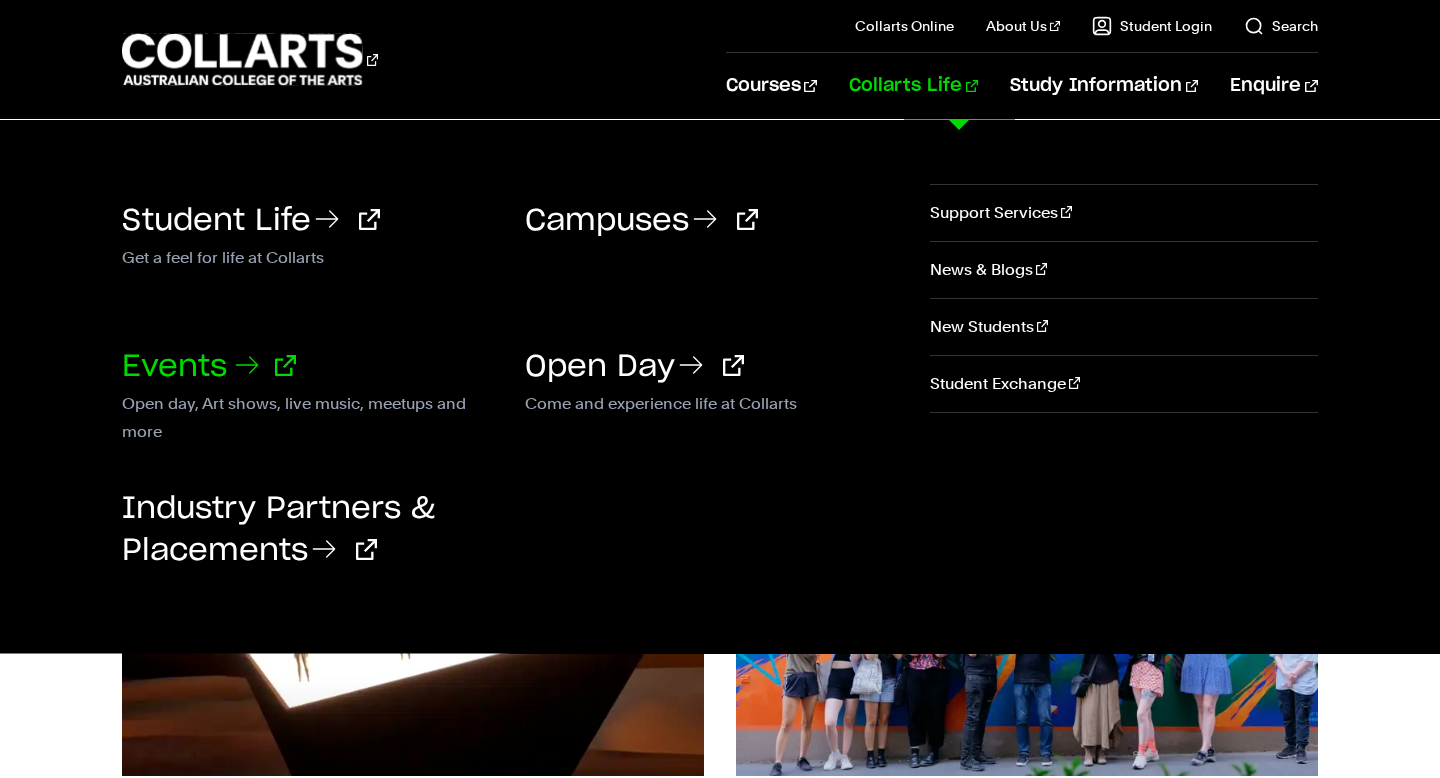 click on "Events" at bounding box center (209, 367) 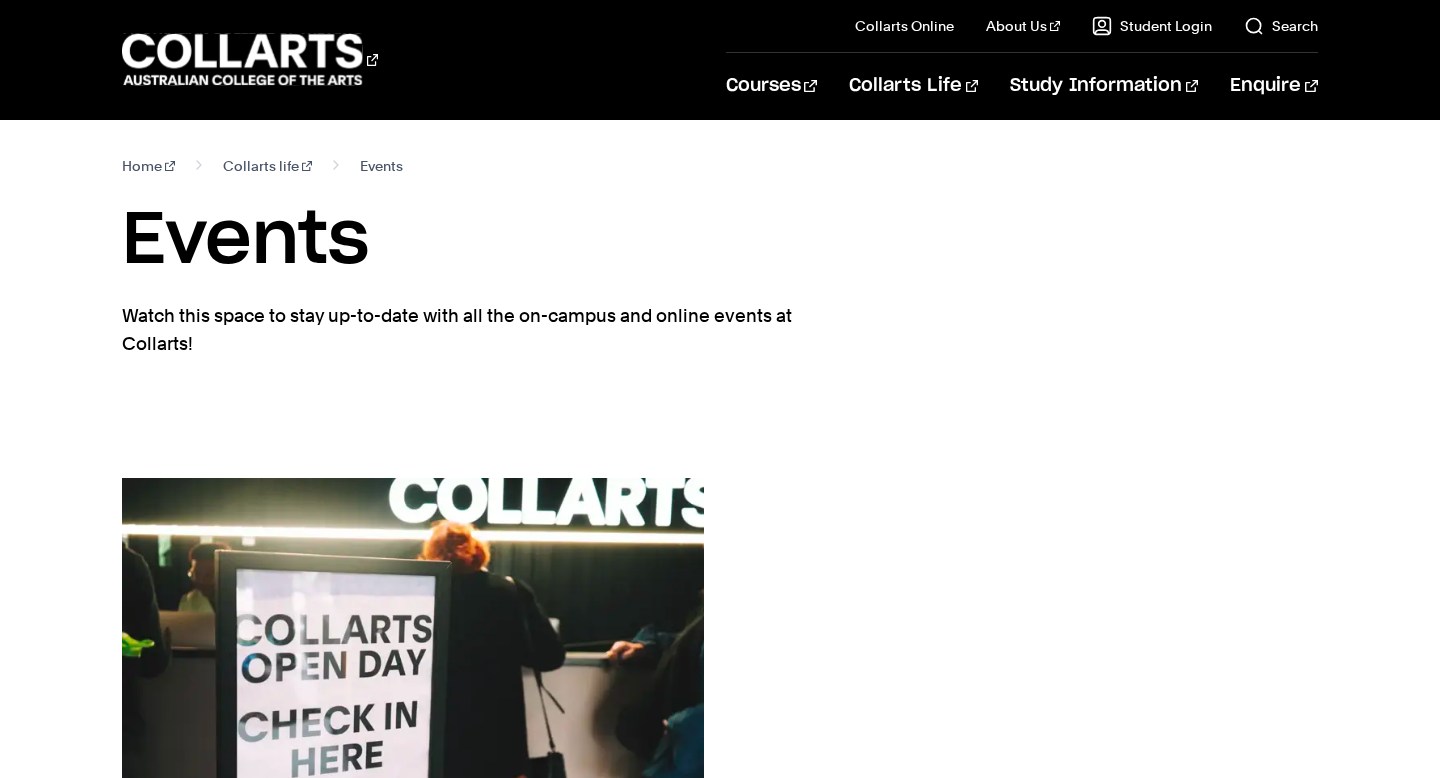 scroll, scrollTop: 0, scrollLeft: 0, axis: both 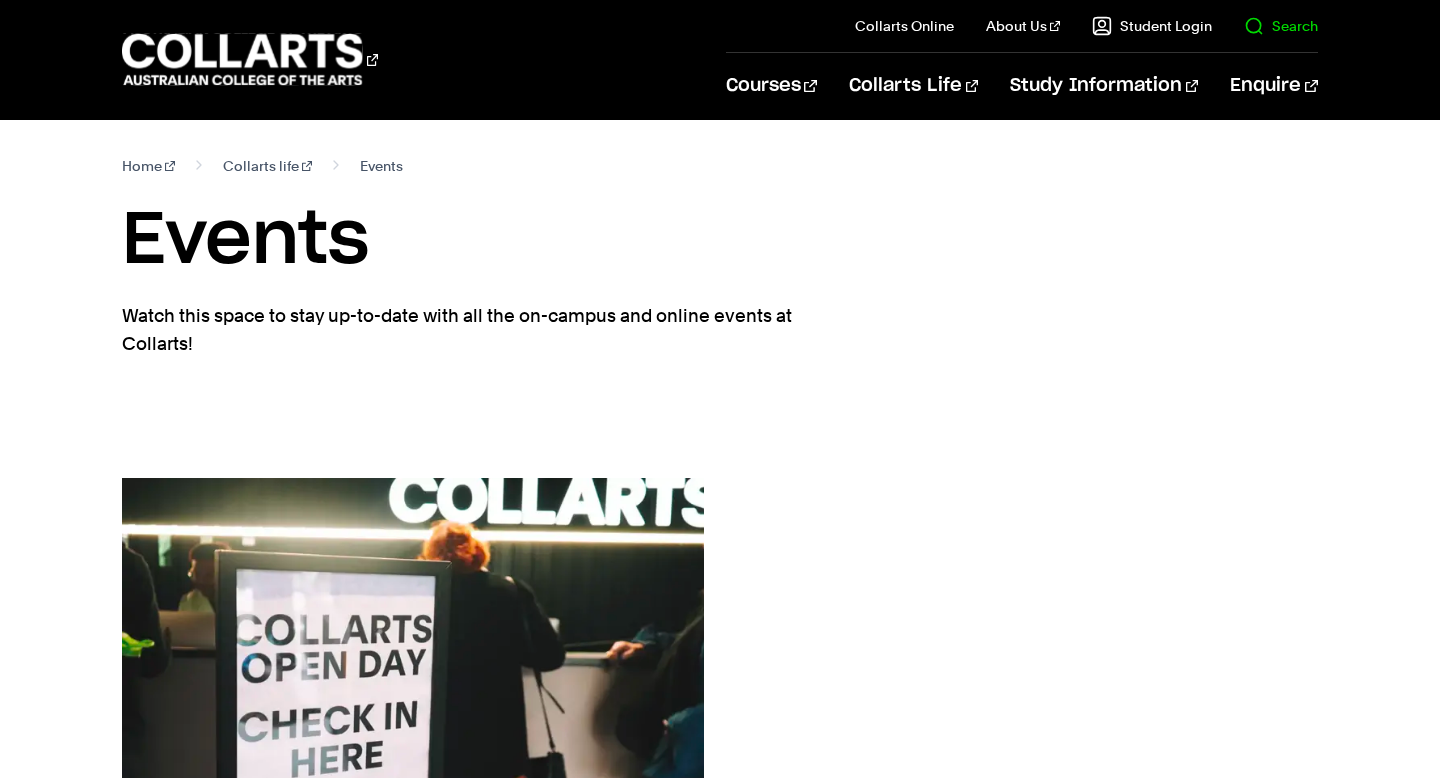 click on "Search" at bounding box center (1281, 26) 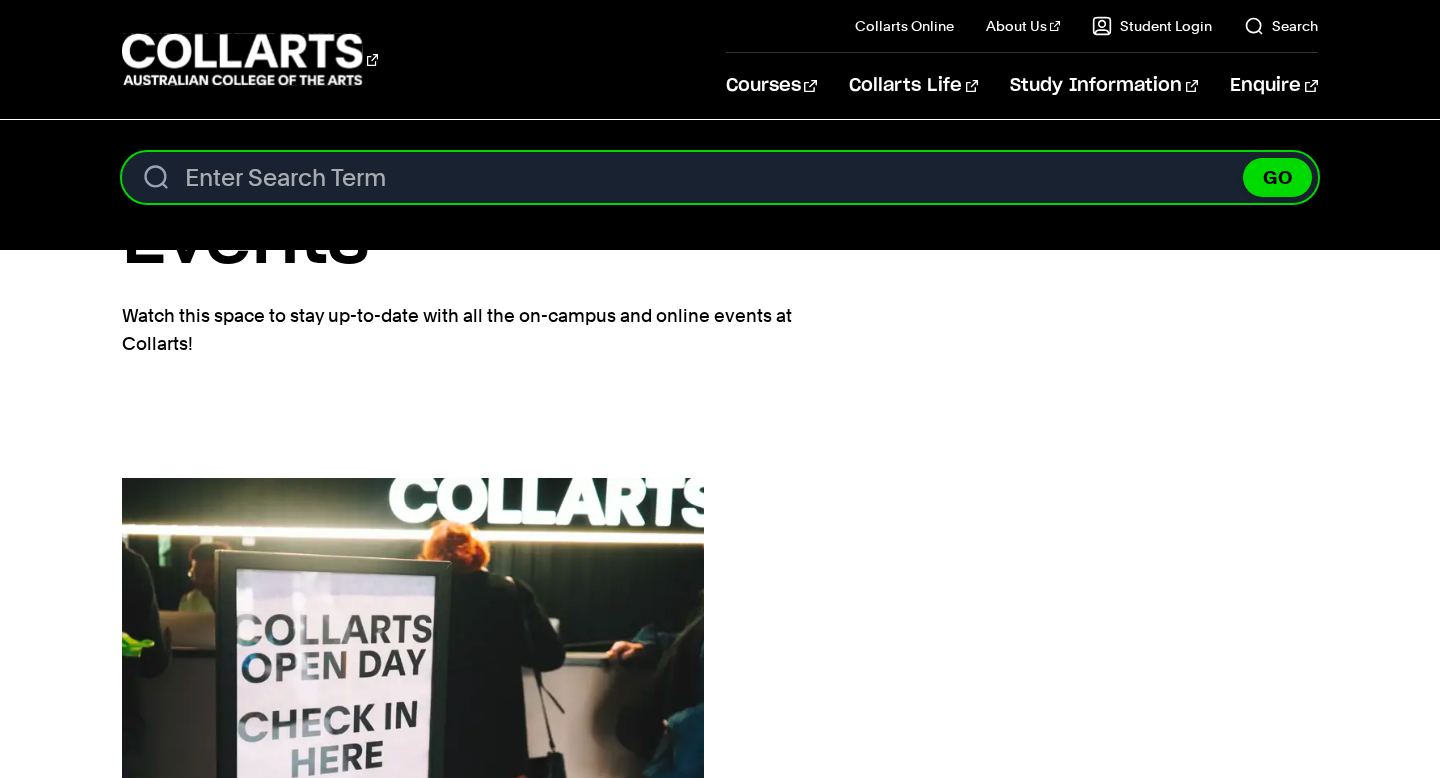 type on "f" 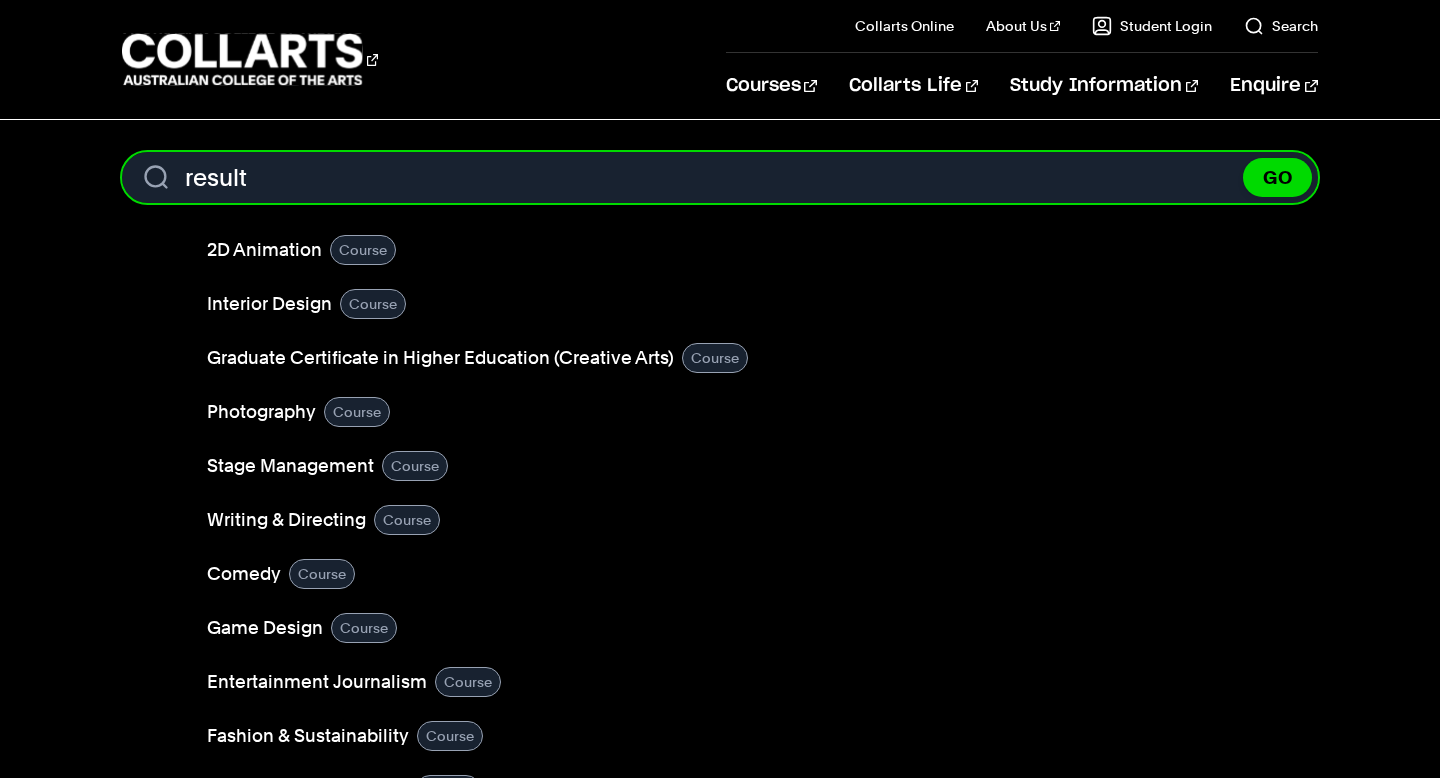 type on "results" 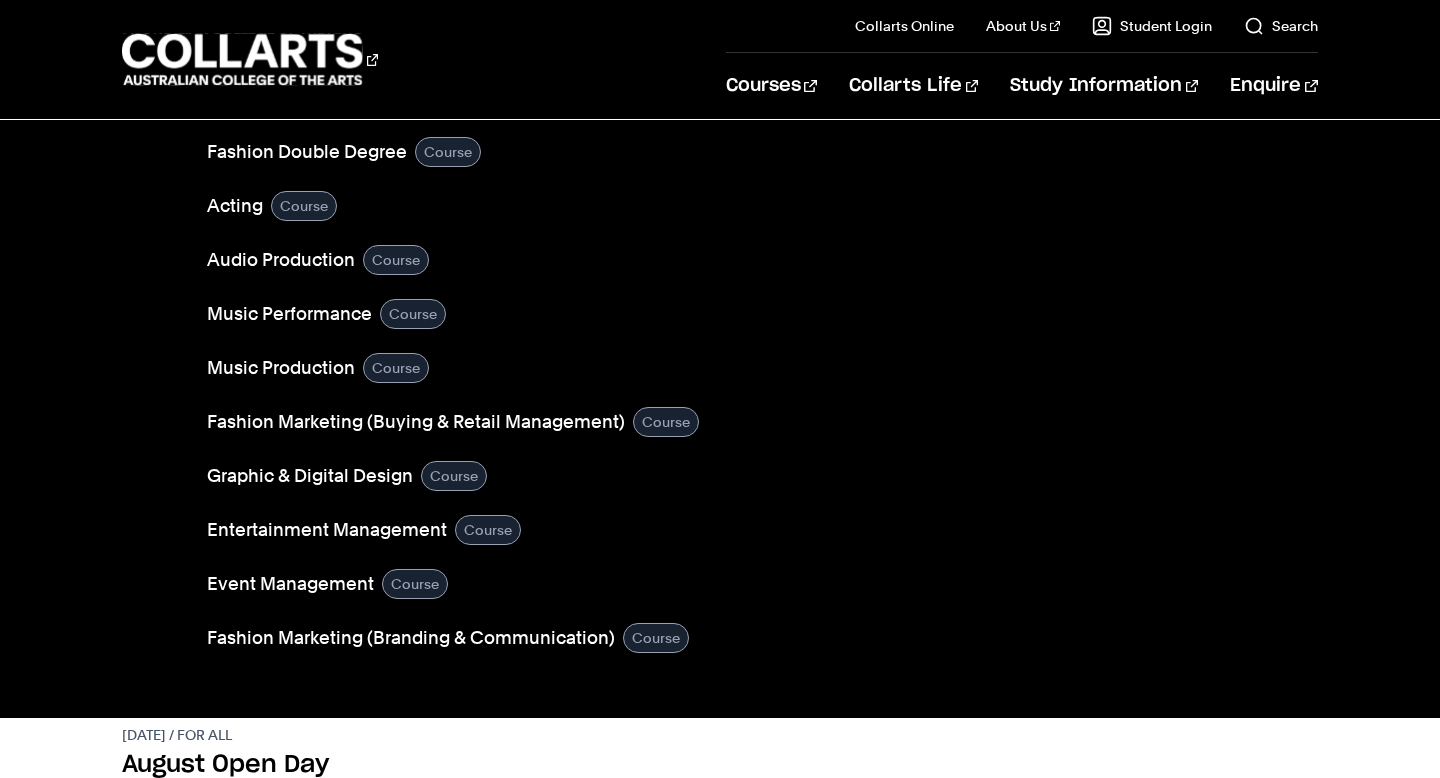 scroll, scrollTop: 0, scrollLeft: 0, axis: both 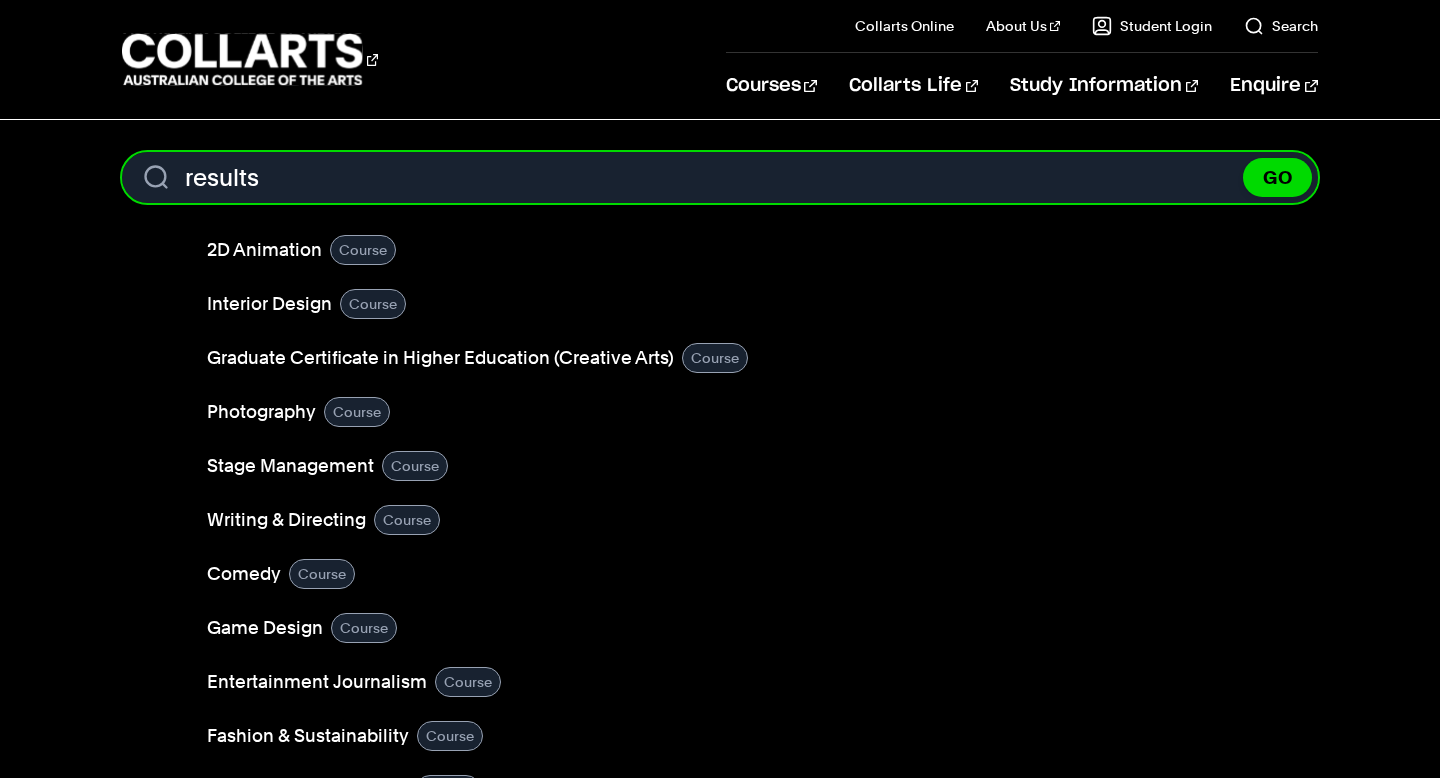 drag, startPoint x: 299, startPoint y: 185, endPoint x: 122, endPoint y: 177, distance: 177.1807 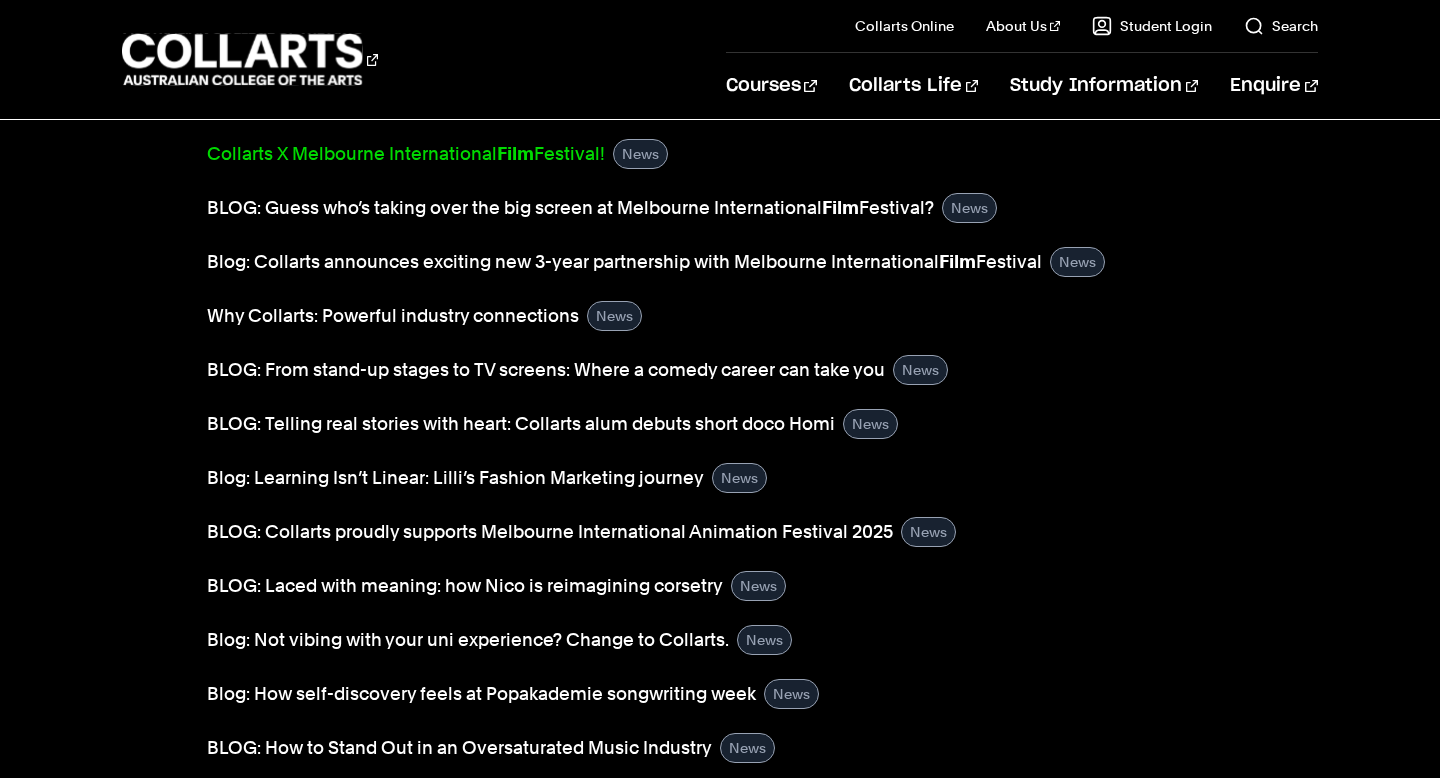 scroll, scrollTop: 98, scrollLeft: 0, axis: vertical 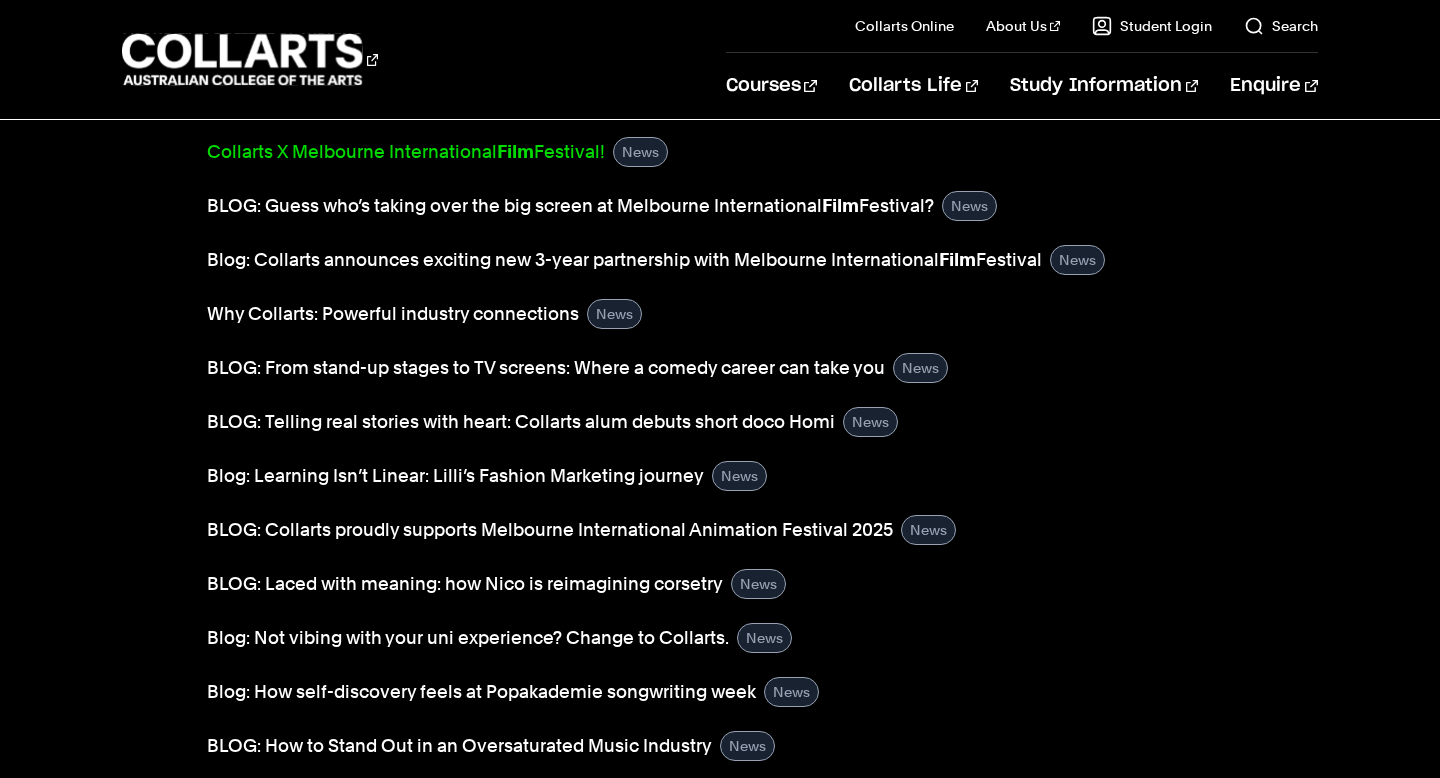 type on "film" 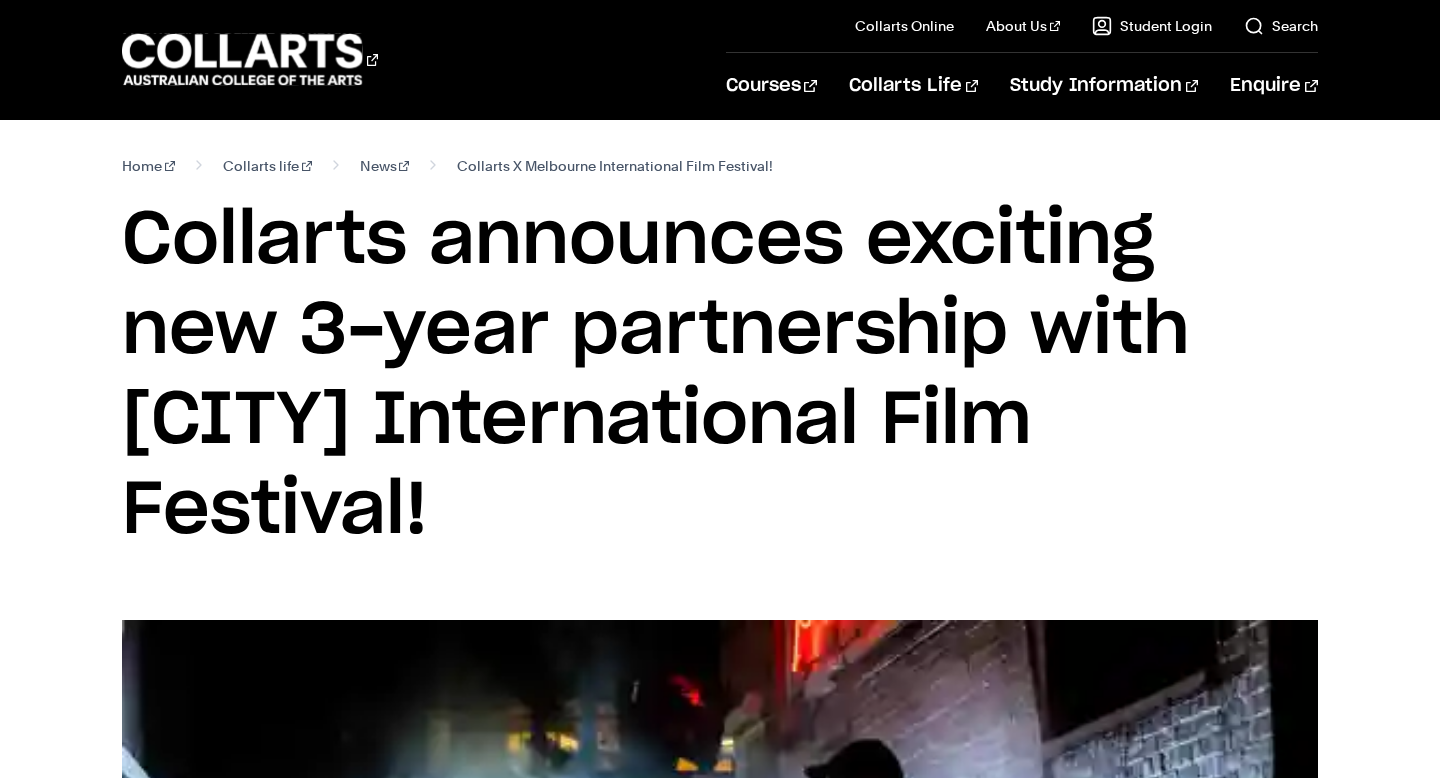 scroll, scrollTop: 0, scrollLeft: 0, axis: both 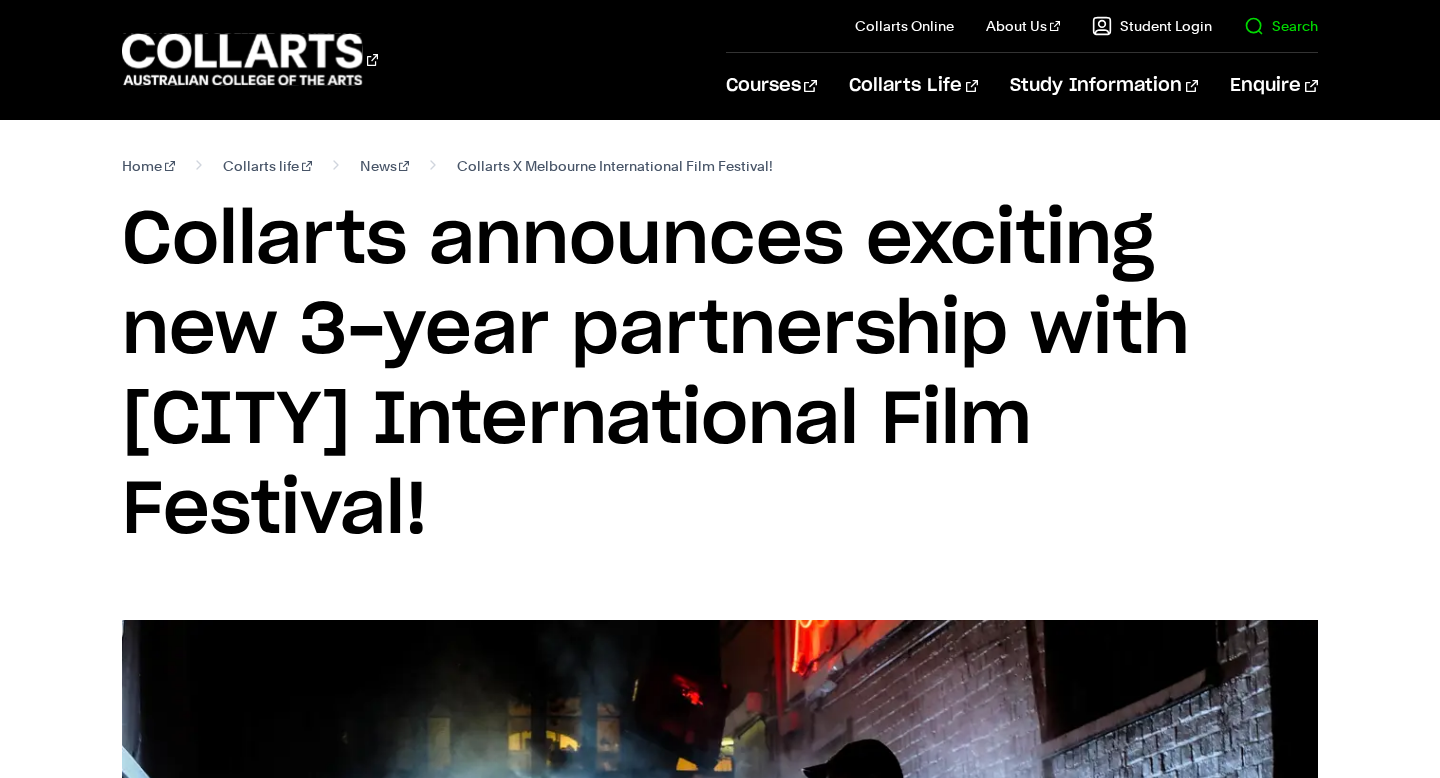 click on "Search" at bounding box center [1281, 26] 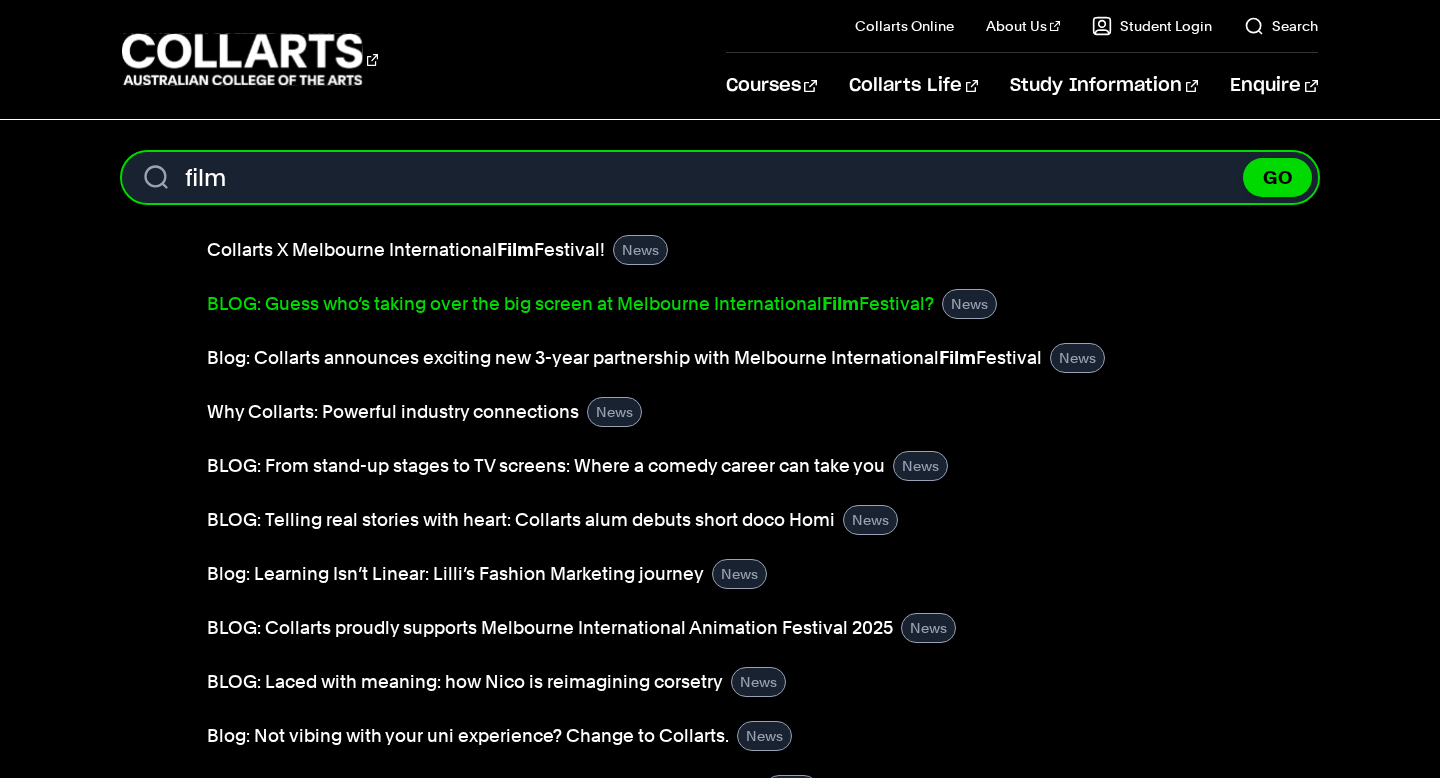 type on "film" 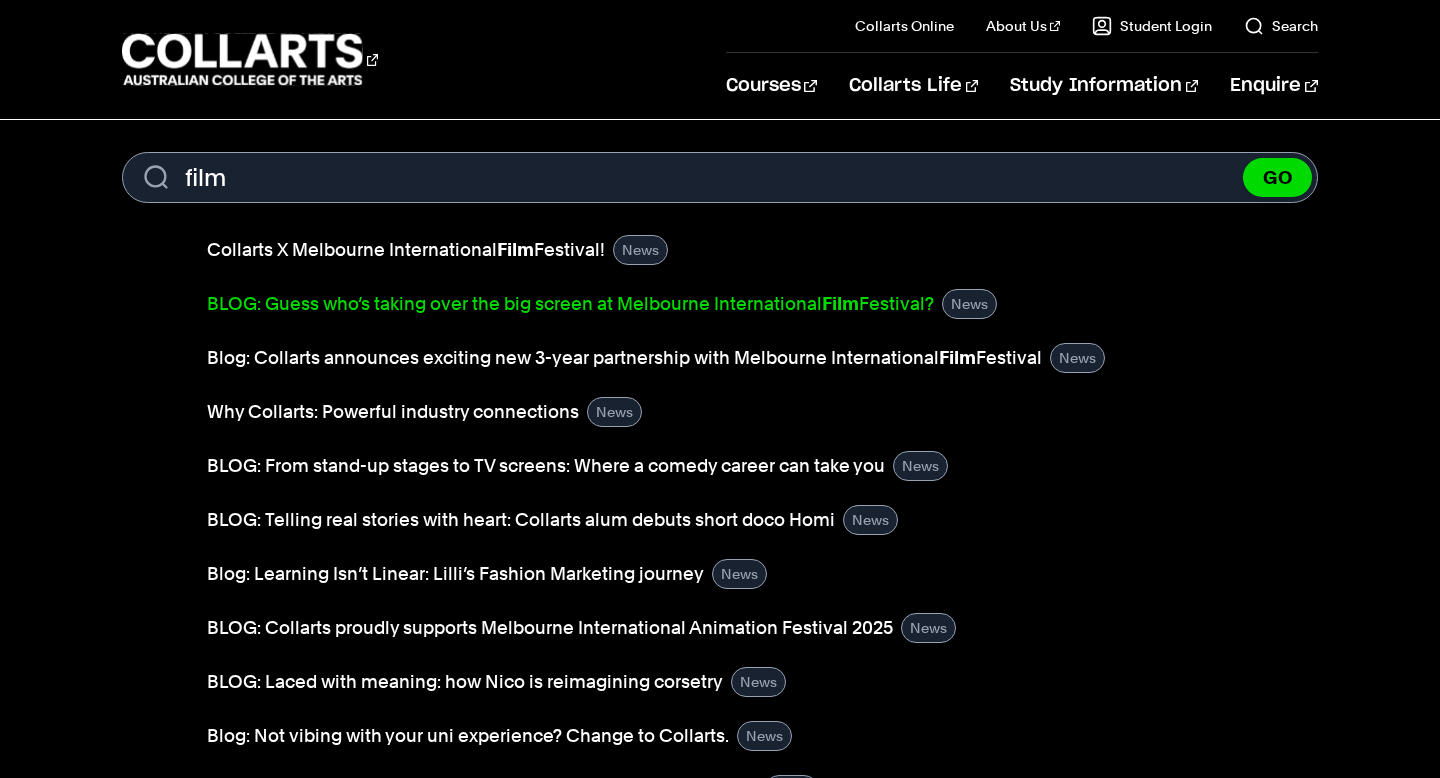 click on "BLOG: Guess who’s taking over the big screen at Melbourne International  Film  Festival?" at bounding box center [570, 304] 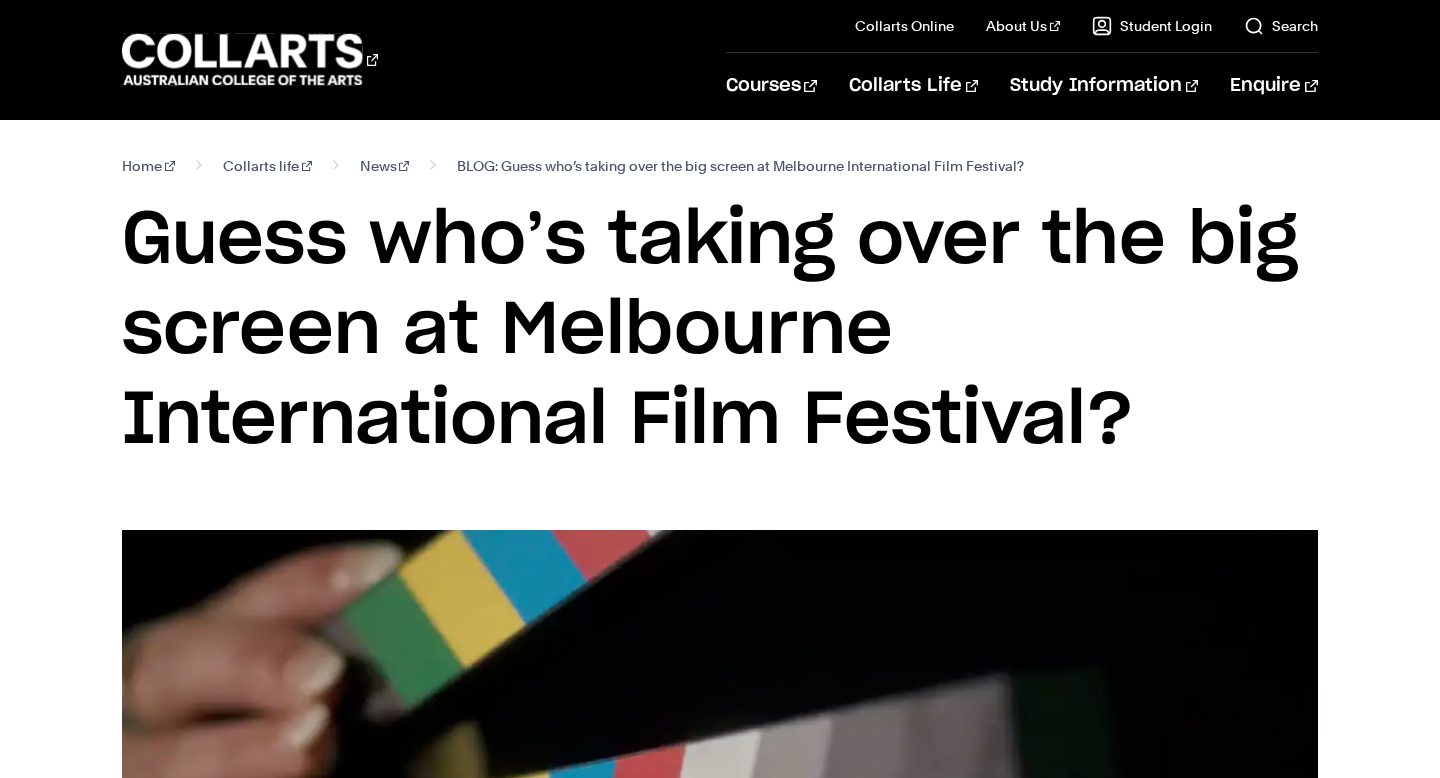 scroll, scrollTop: 0, scrollLeft: 0, axis: both 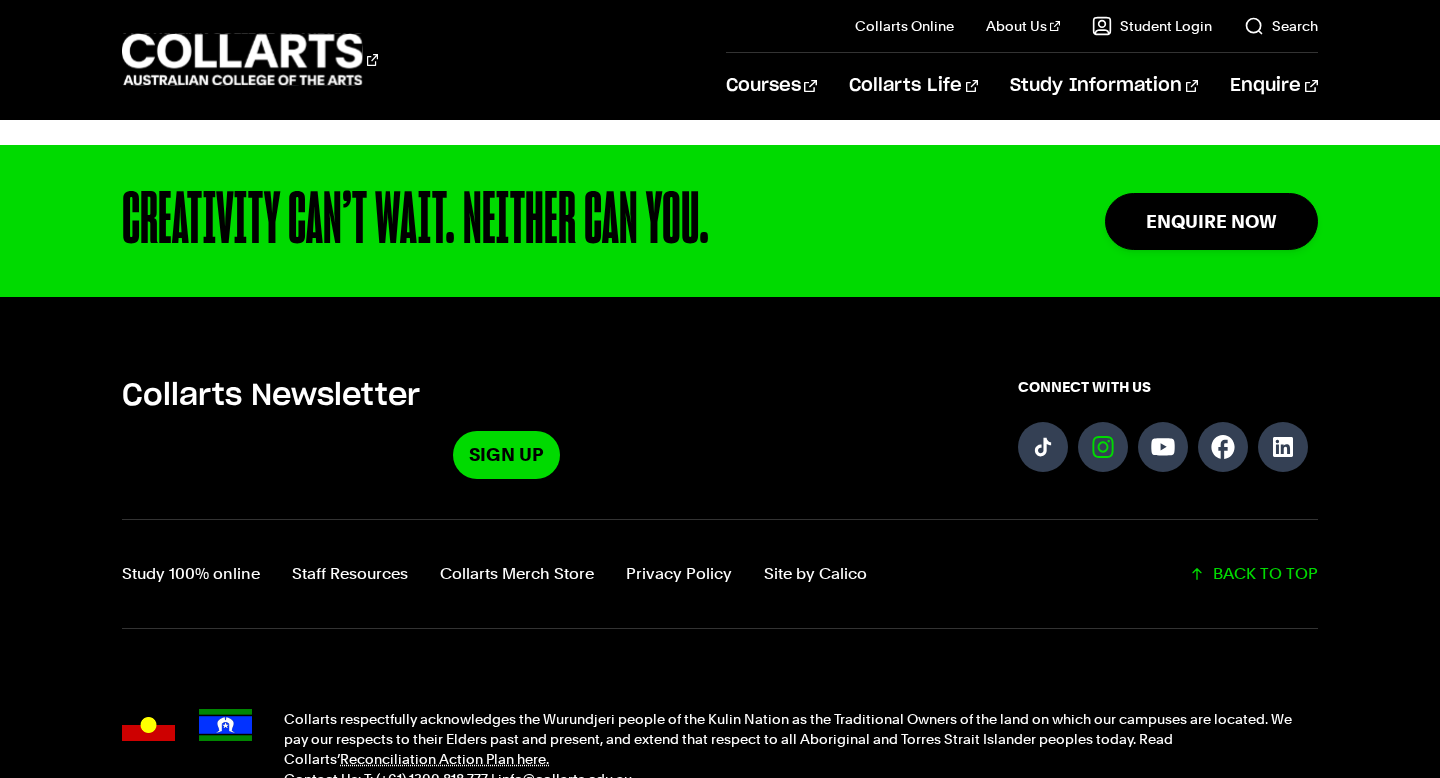 click at bounding box center (1103, 447) 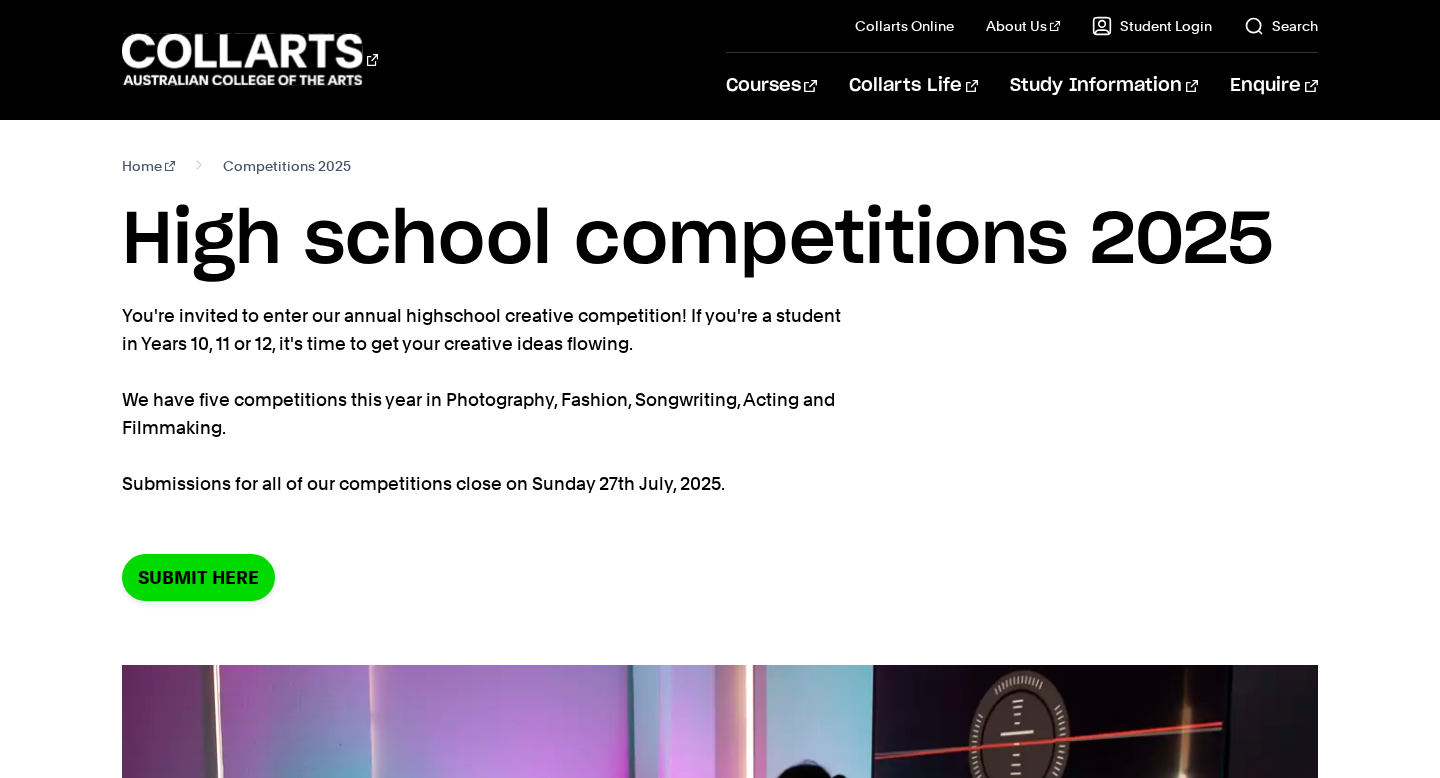 scroll, scrollTop: 238, scrollLeft: 0, axis: vertical 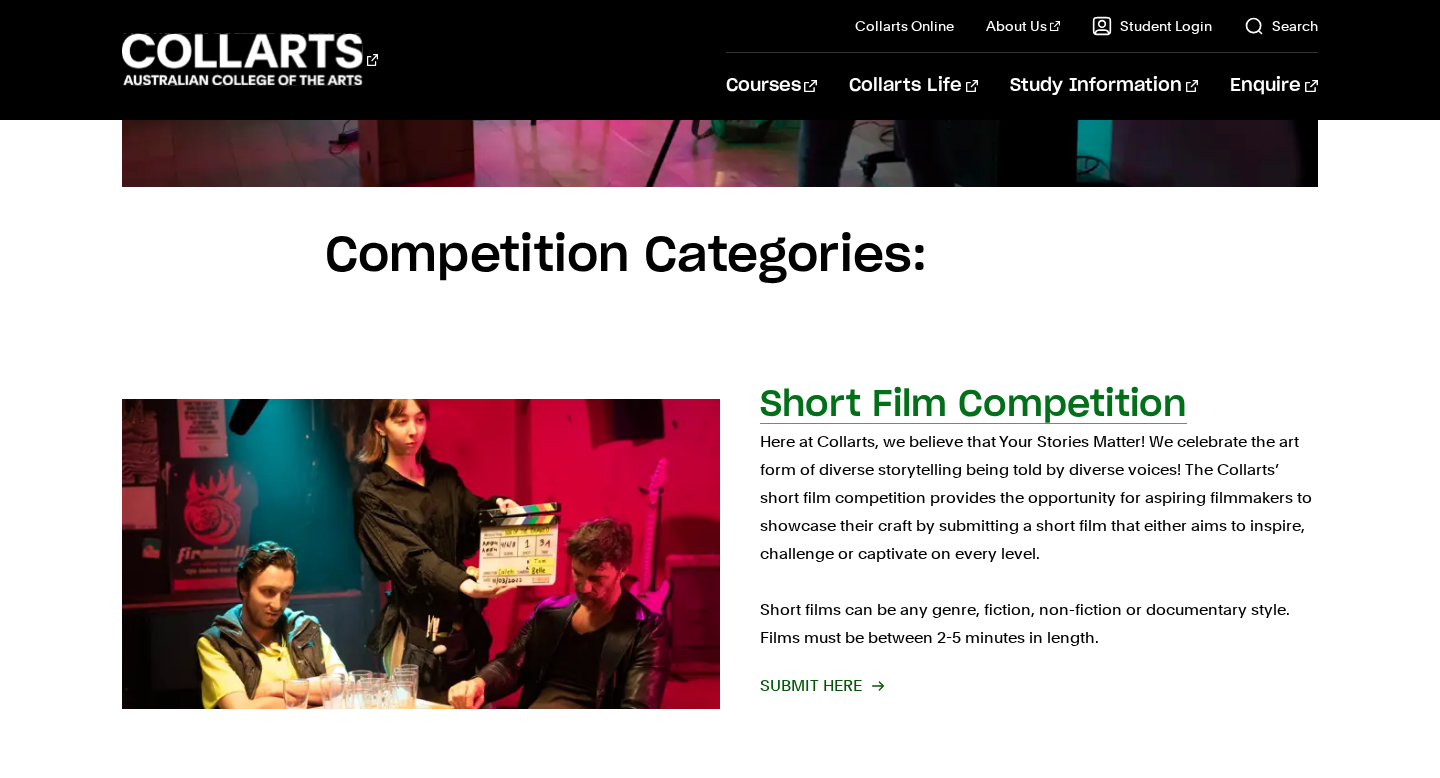 click on "Short Film Competition" at bounding box center [973, 405] 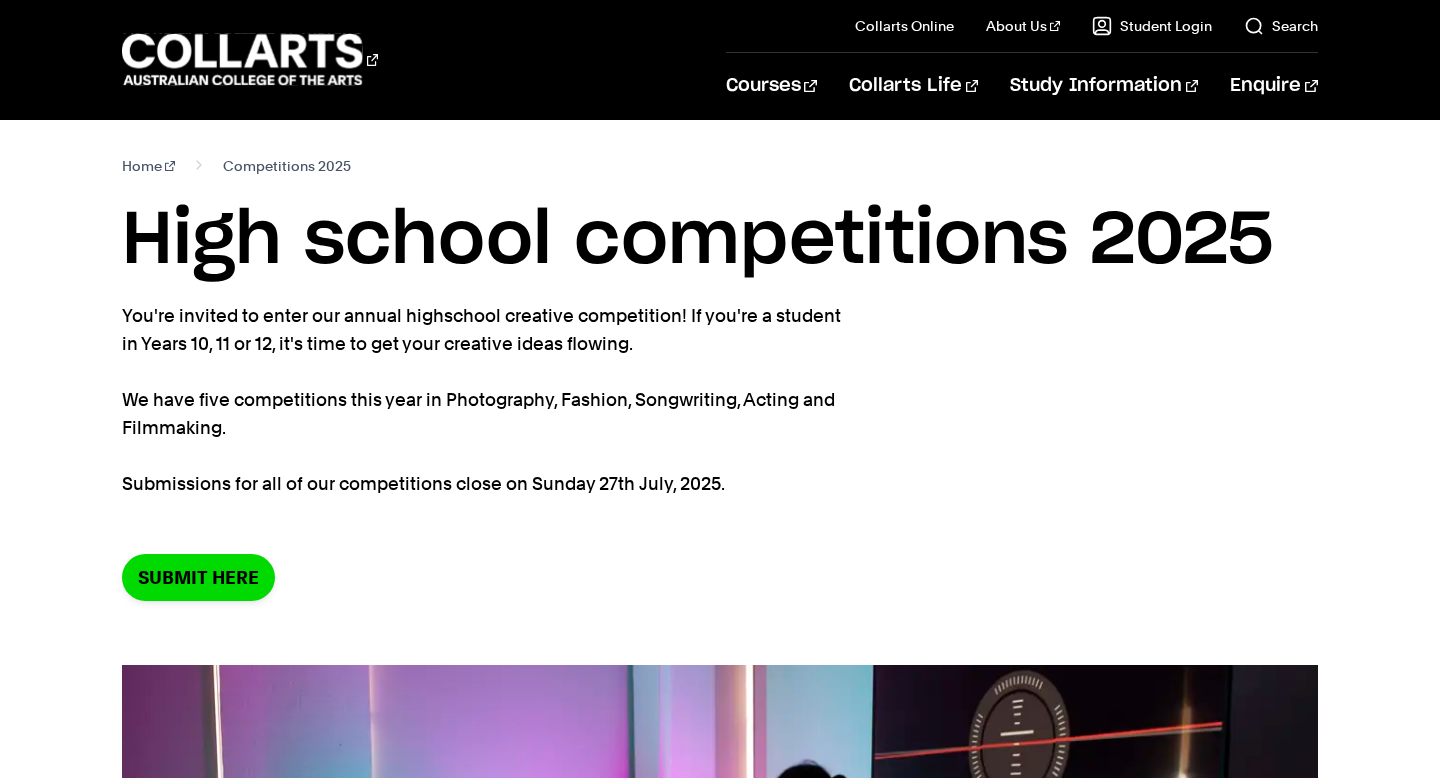 scroll, scrollTop: 1017, scrollLeft: 0, axis: vertical 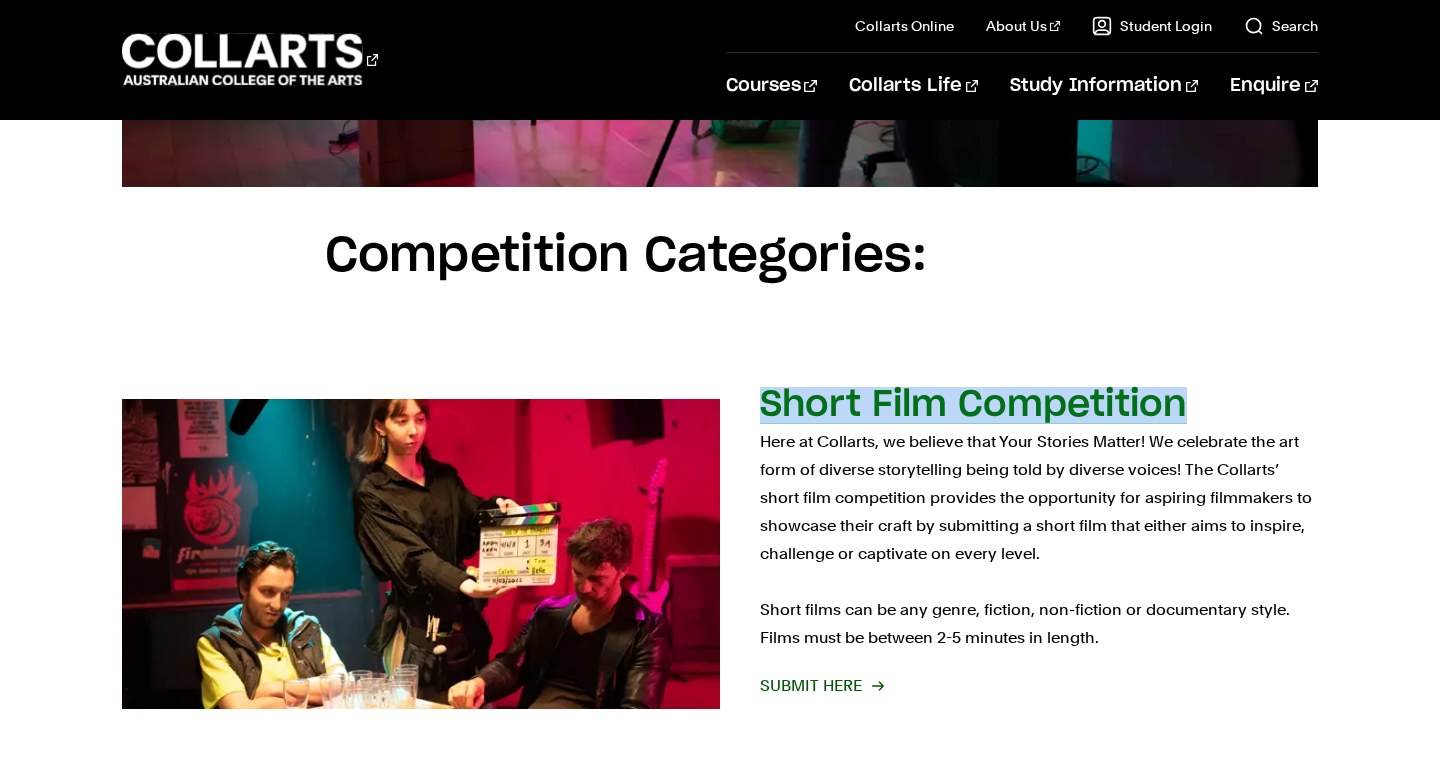 drag, startPoint x: 1327, startPoint y: 388, endPoint x: 1220, endPoint y: 408, distance: 108.85311 